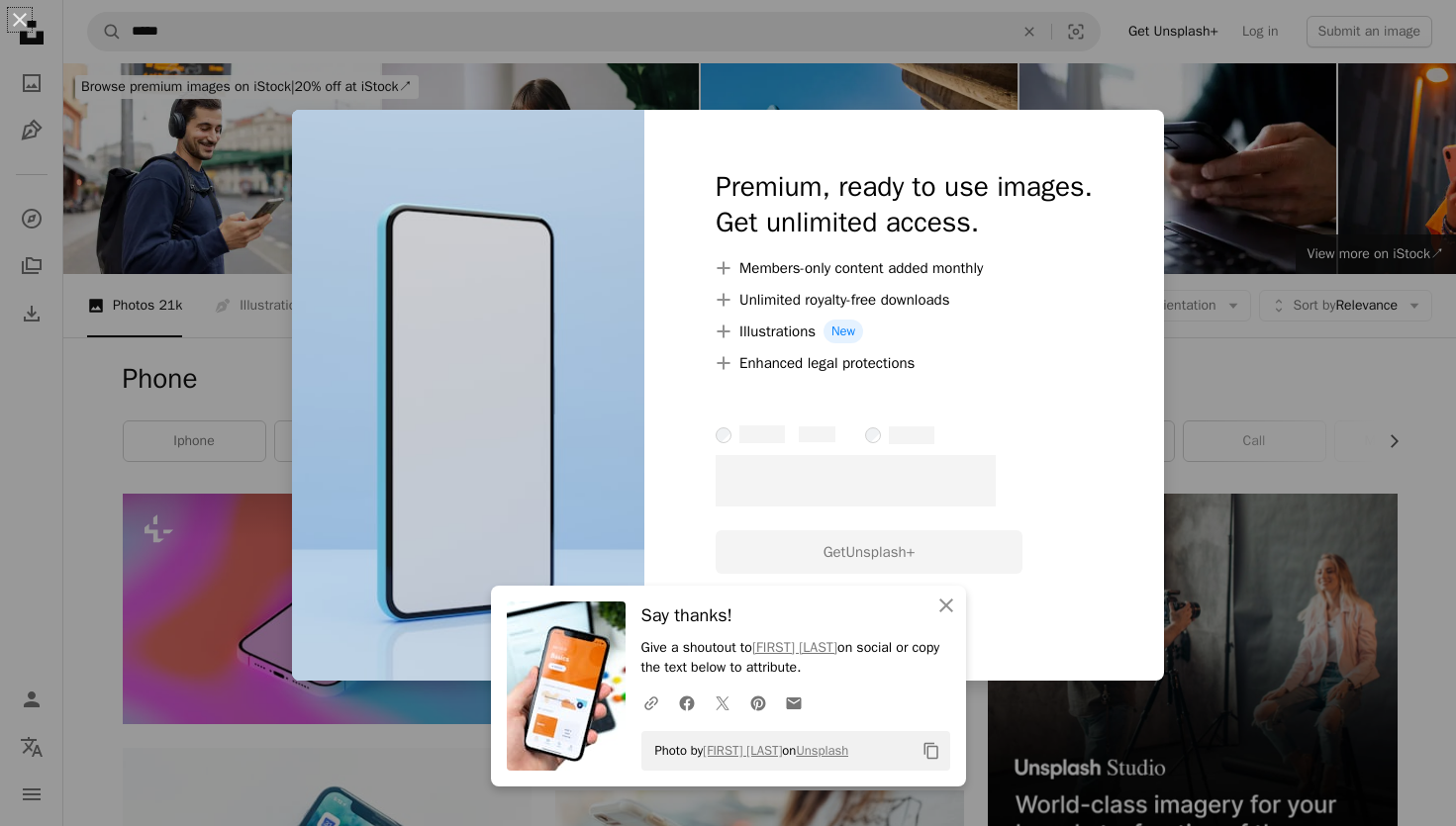 scroll, scrollTop: 9111, scrollLeft: 0, axis: vertical 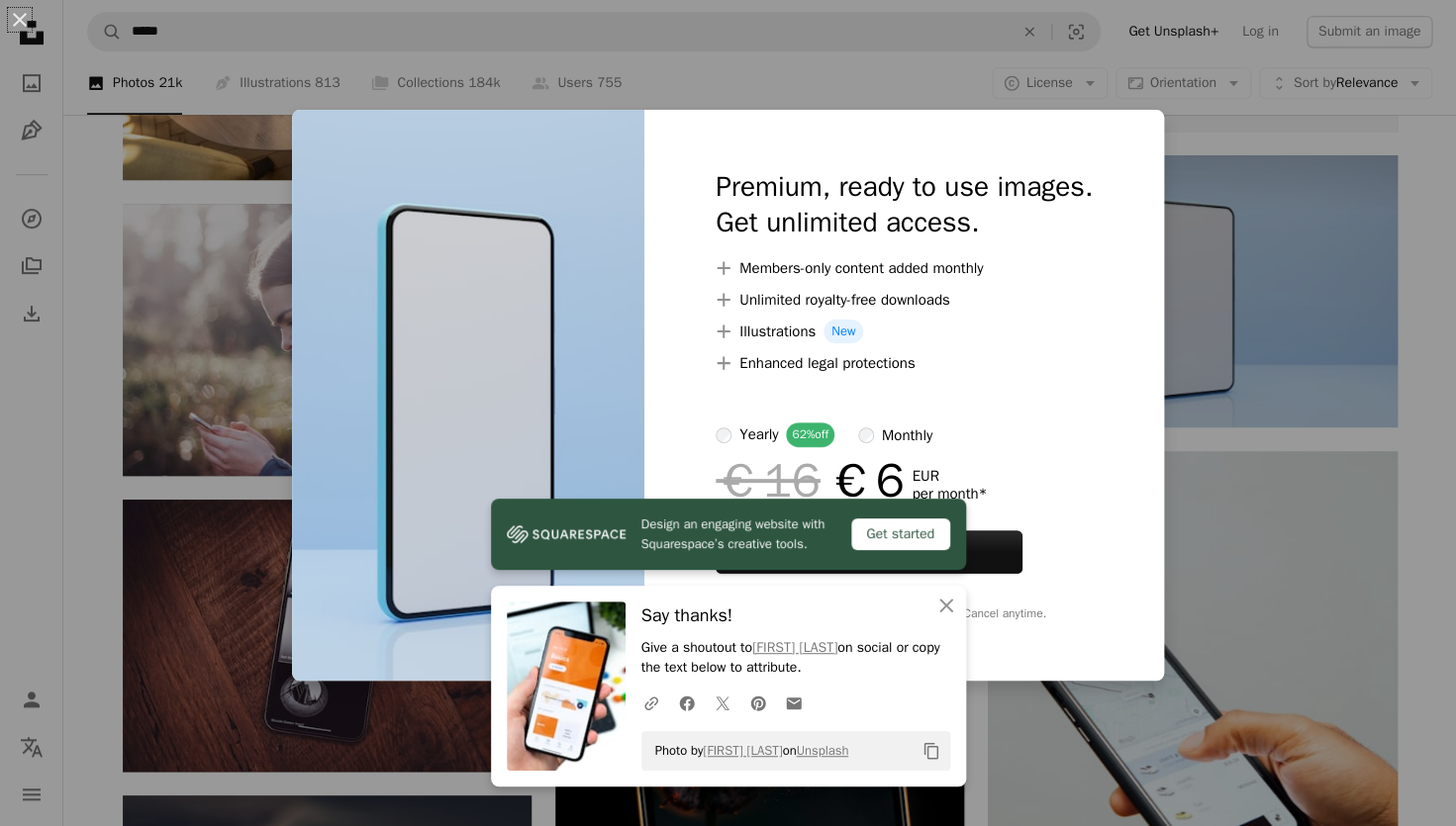 click on "Photo by [FIRST] [LAST] on Unsplash" at bounding box center [728, 413] 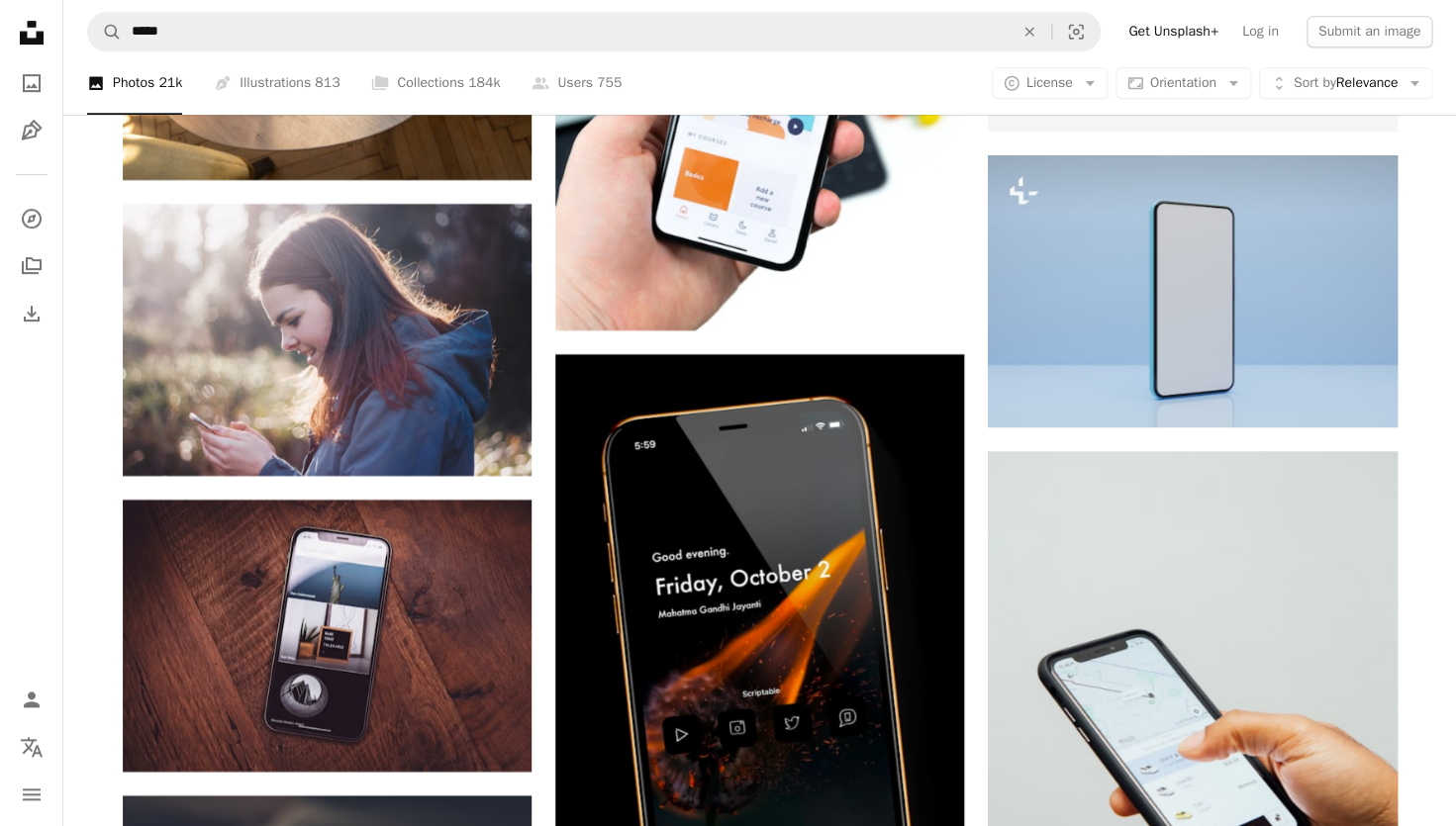 scroll, scrollTop: 9110, scrollLeft: 0, axis: vertical 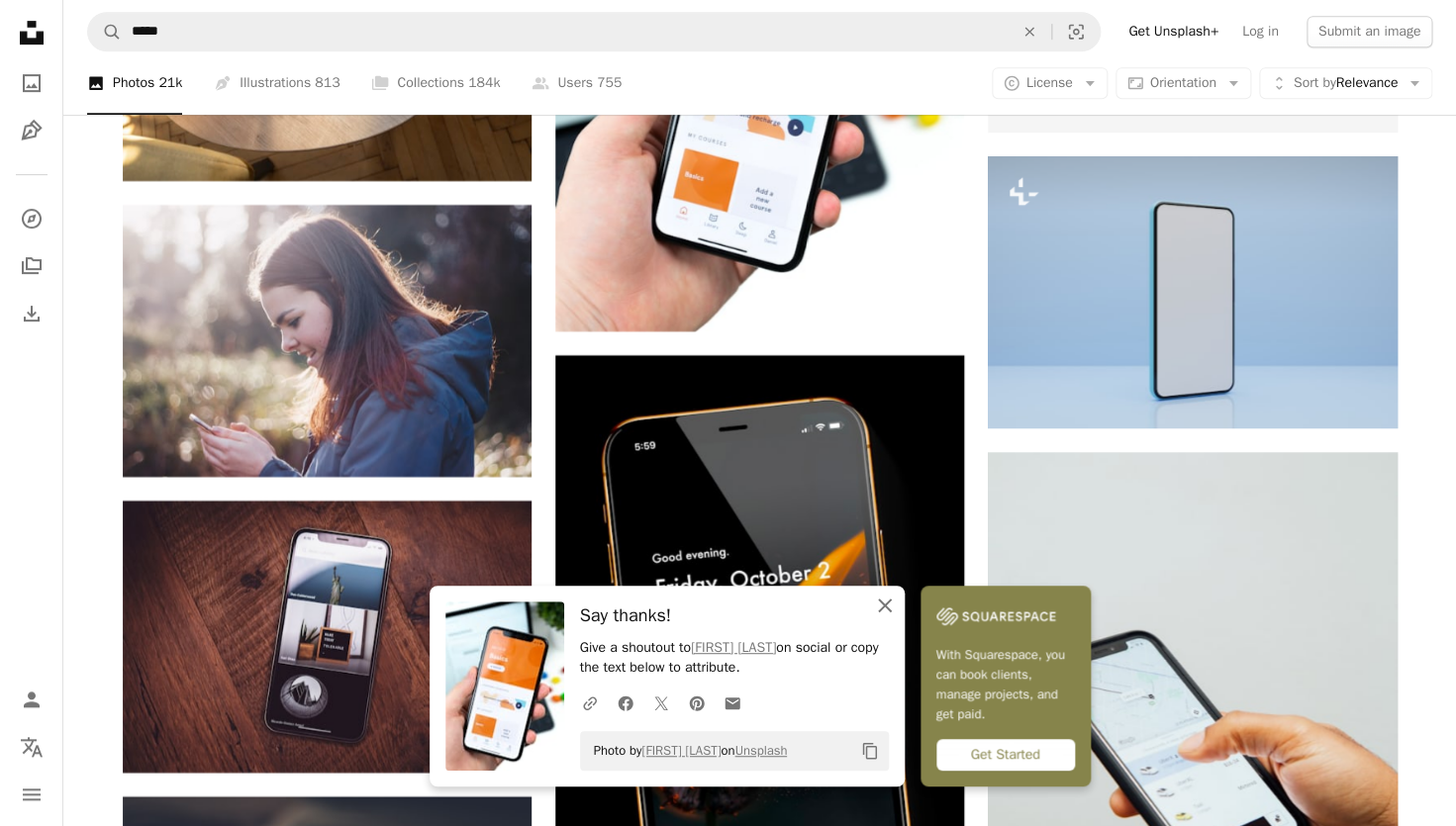 click on "An X shape" 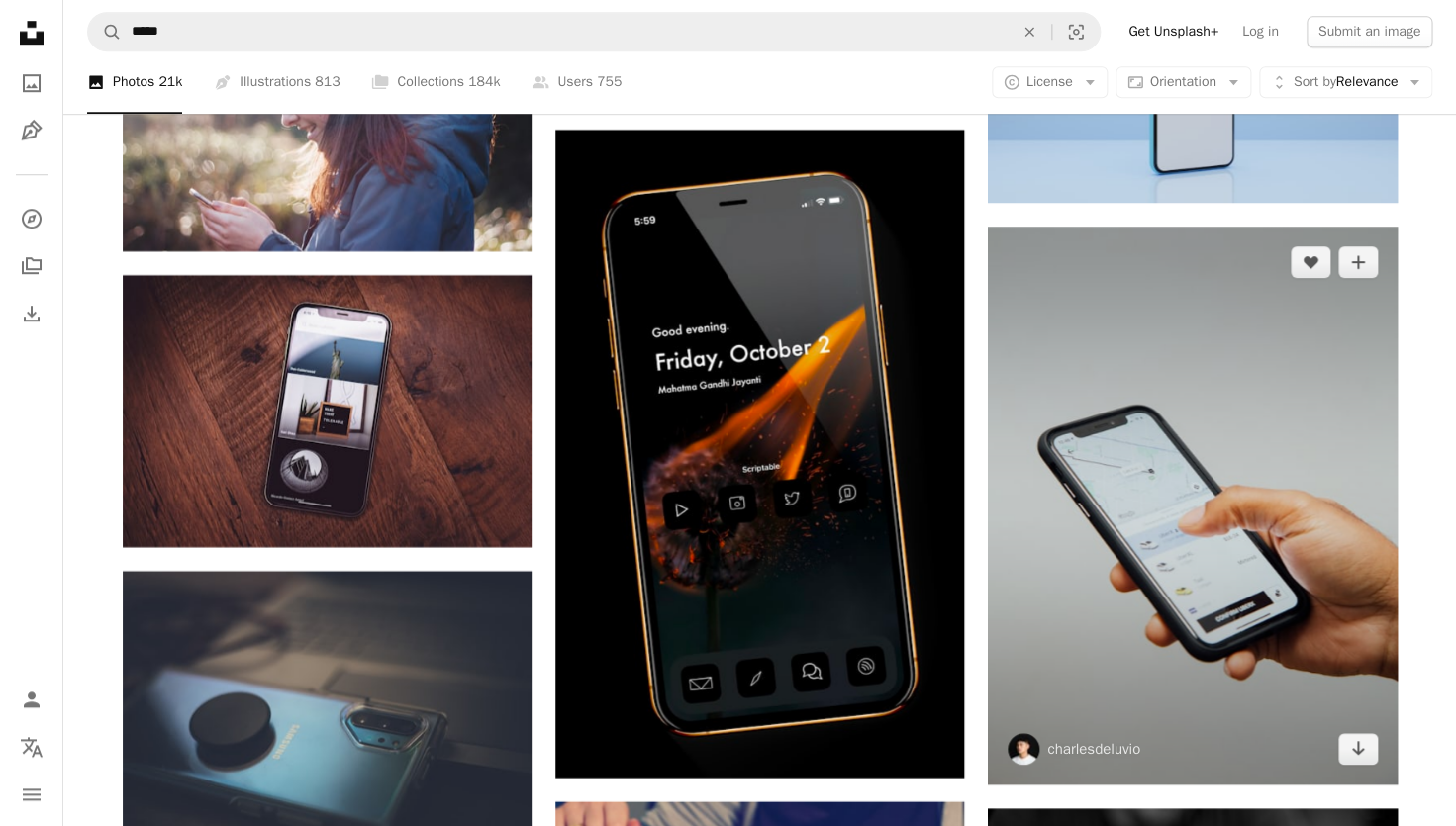 scroll, scrollTop: 9336, scrollLeft: 0, axis: vertical 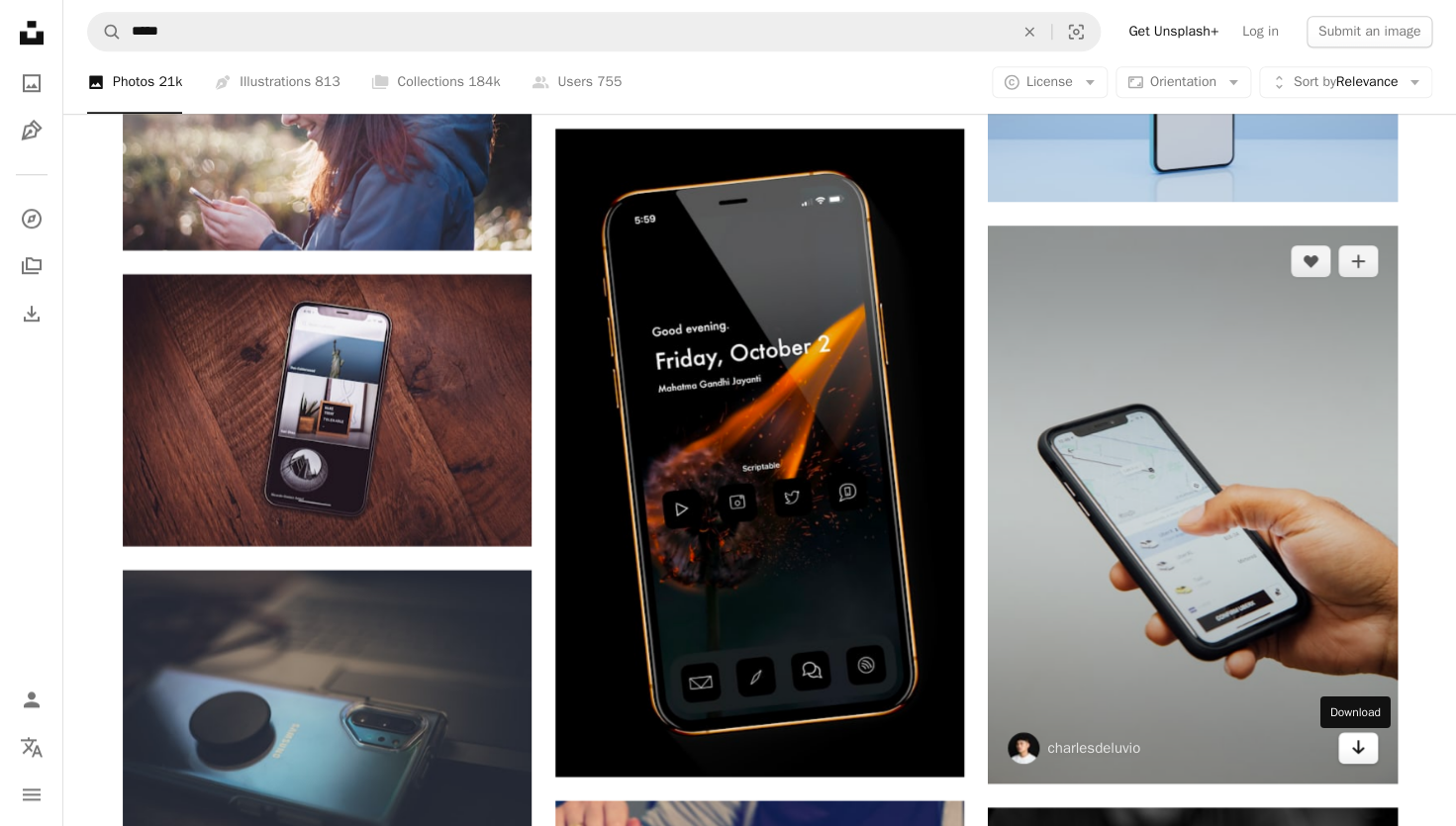 click 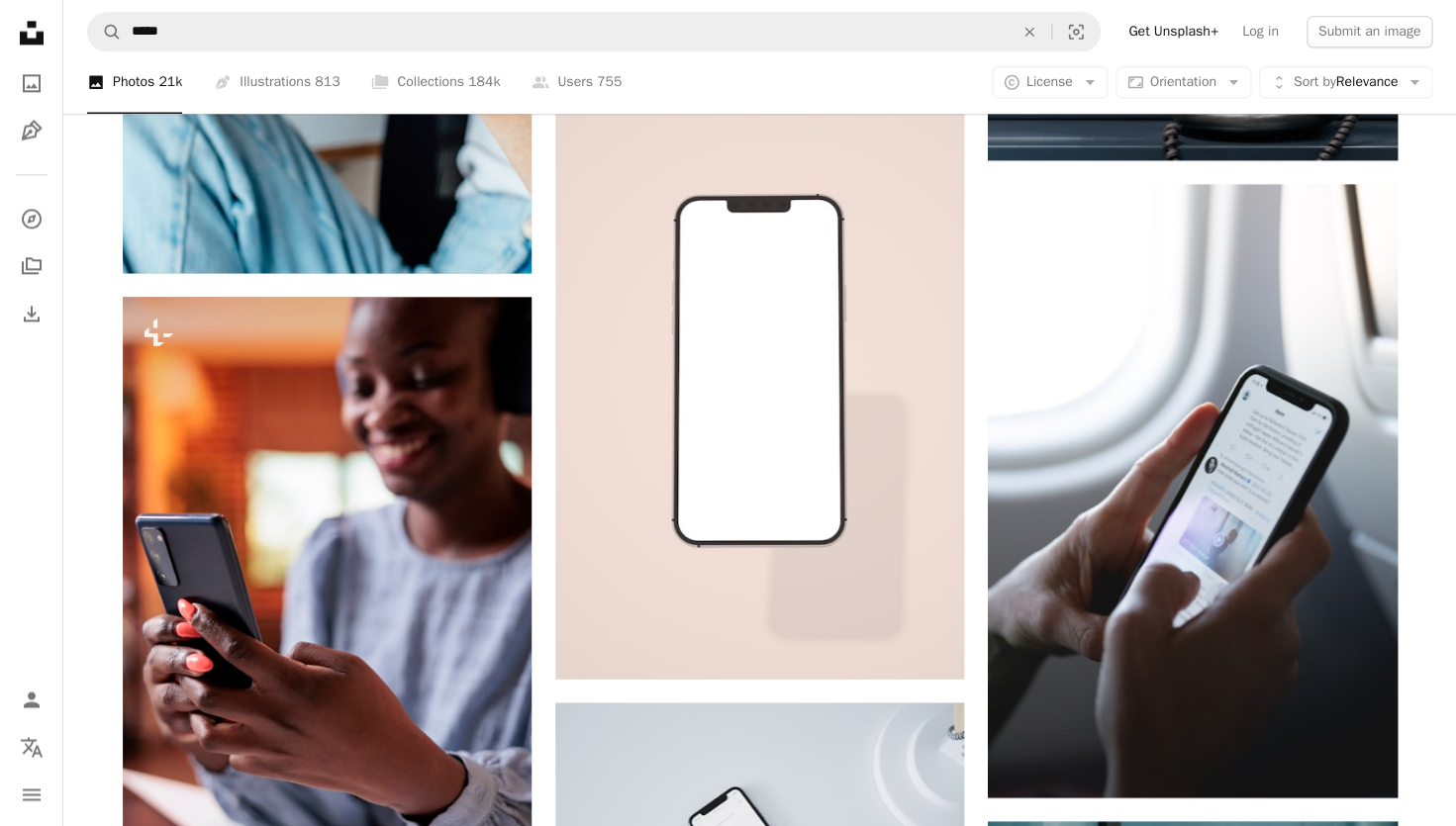 scroll, scrollTop: 12651, scrollLeft: 0, axis: vertical 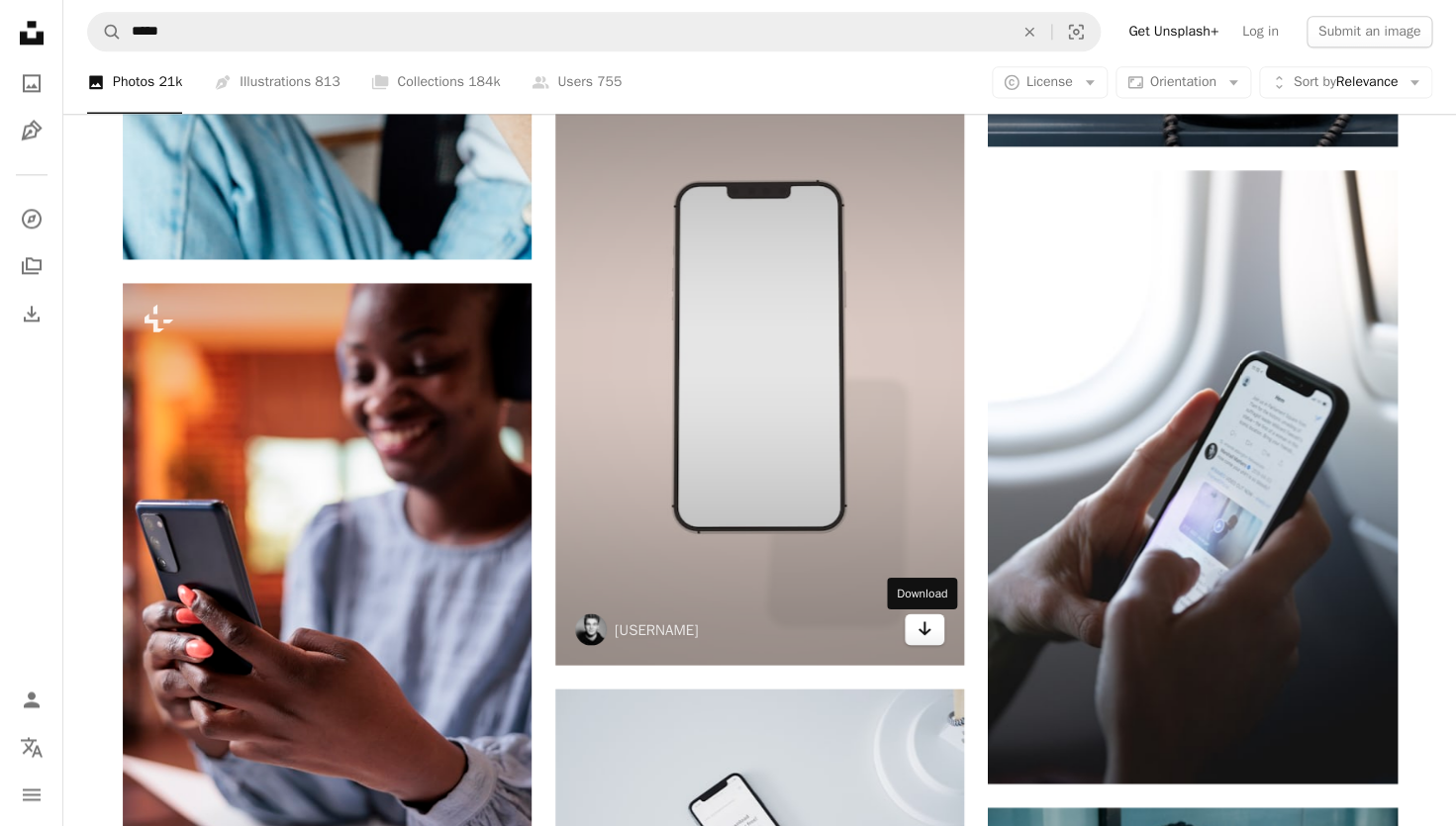 click 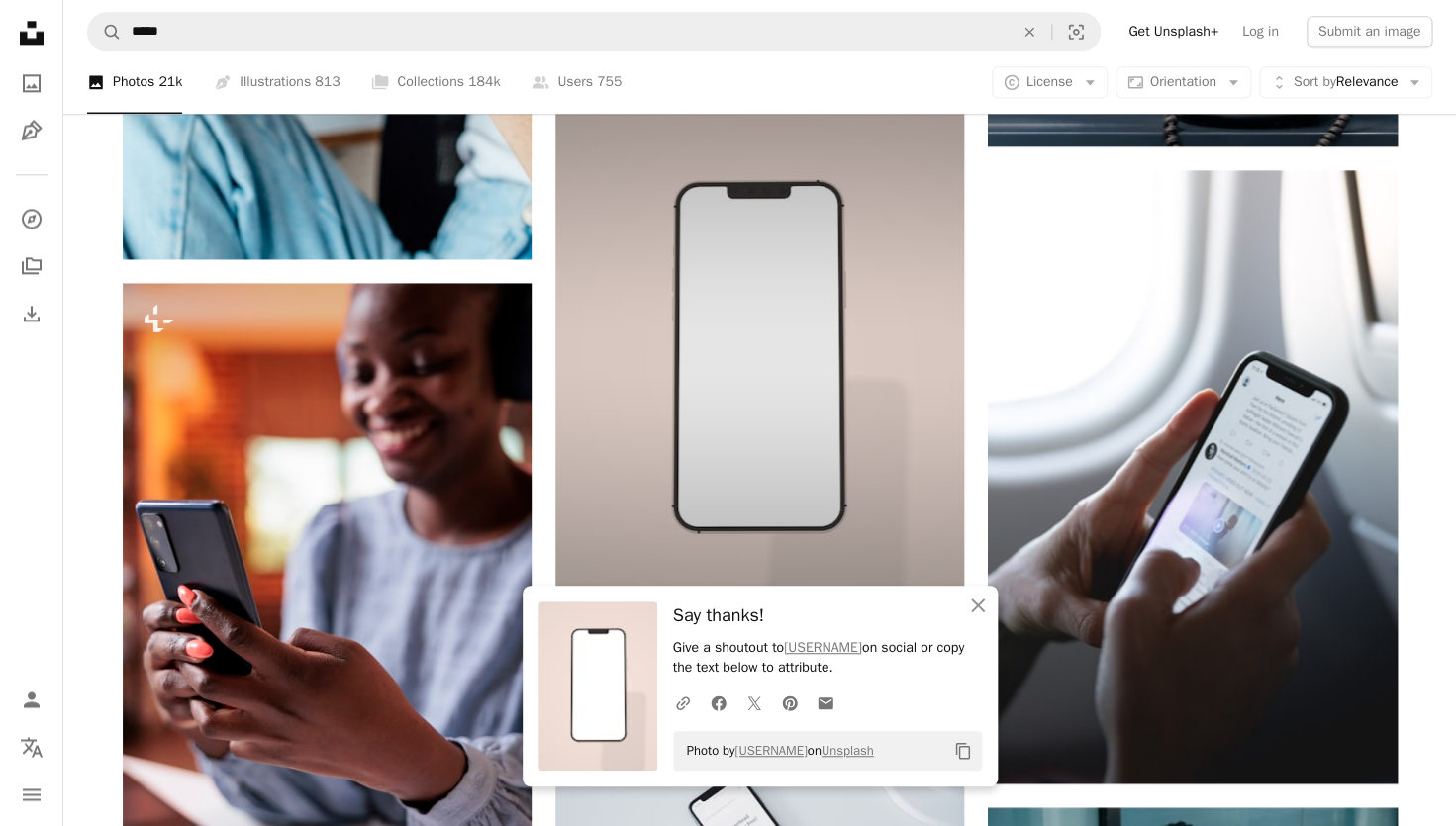 click at bounding box center (759, 358) 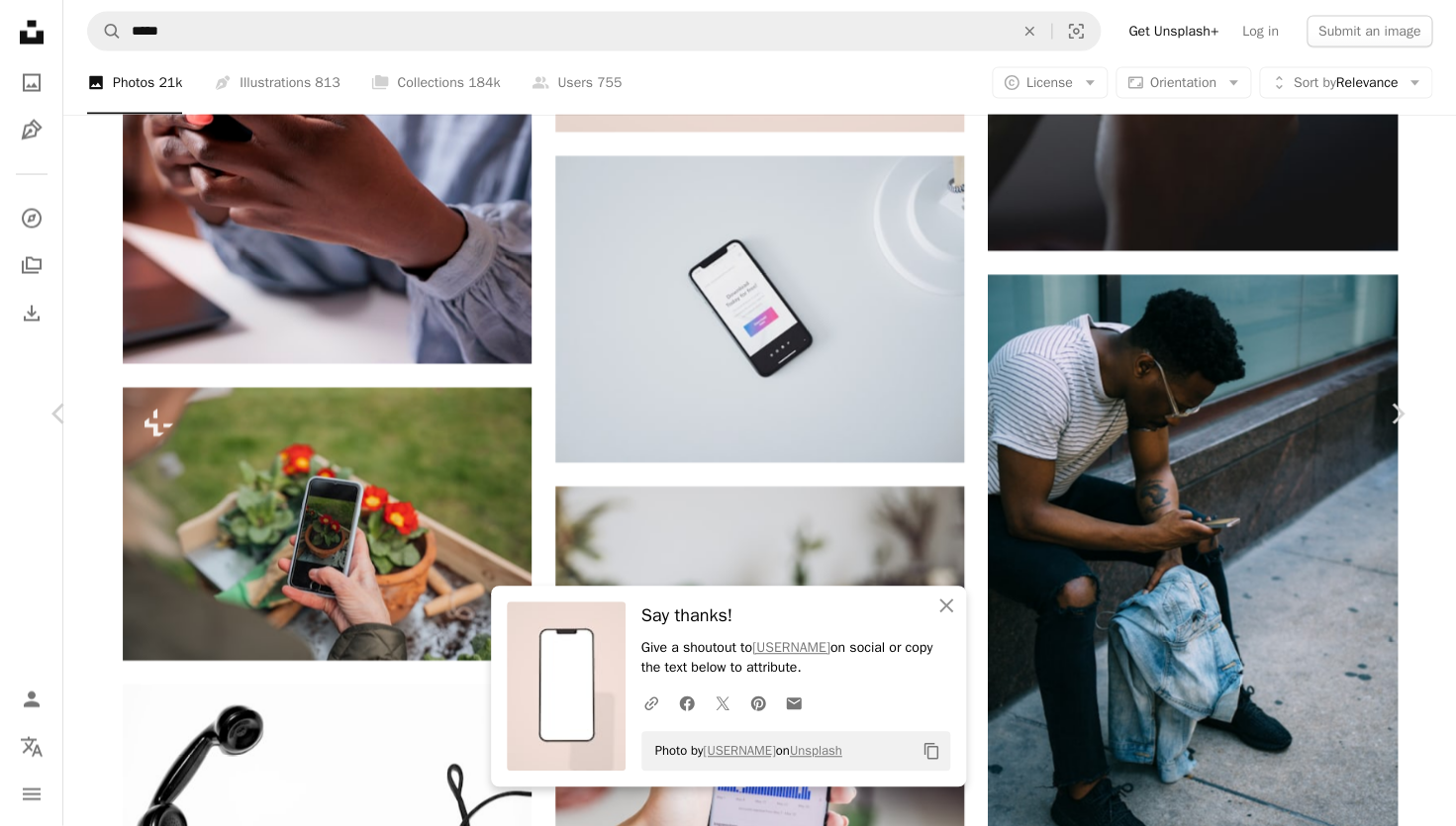 click on "An X shape" at bounding box center (20, 20) 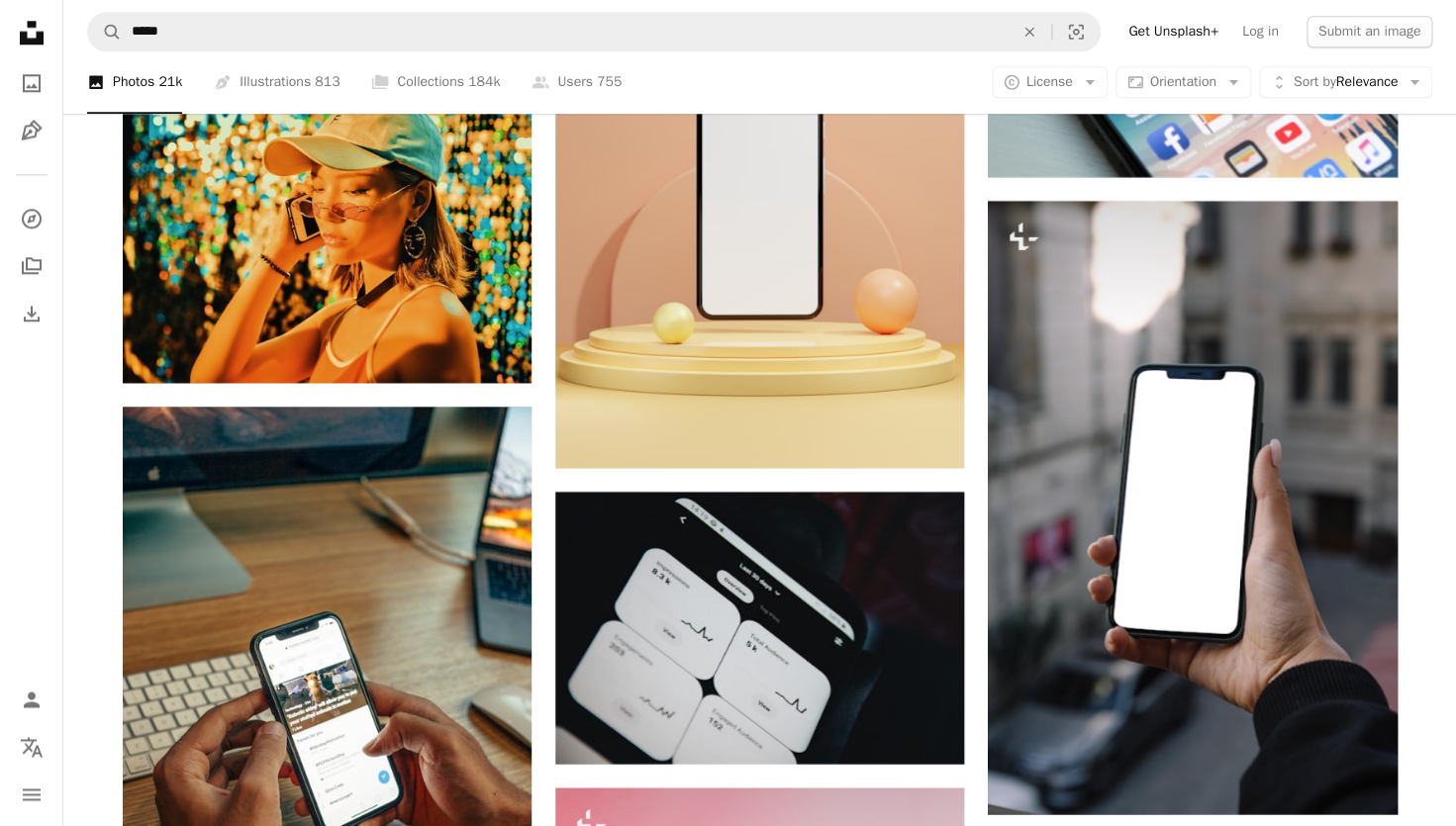 scroll, scrollTop: 15371, scrollLeft: 0, axis: vertical 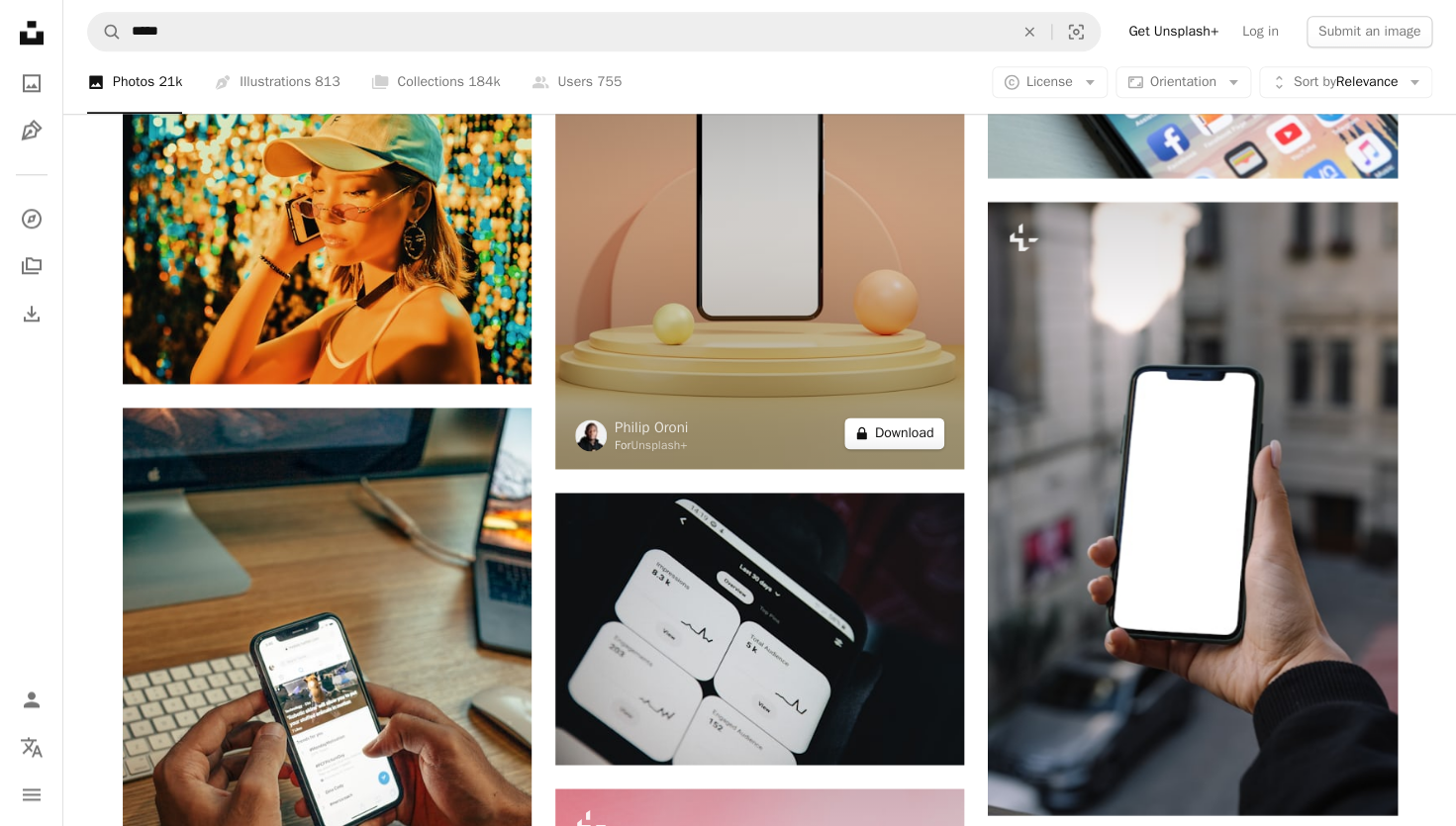 click on "A lock Download" at bounding box center [895, 433] 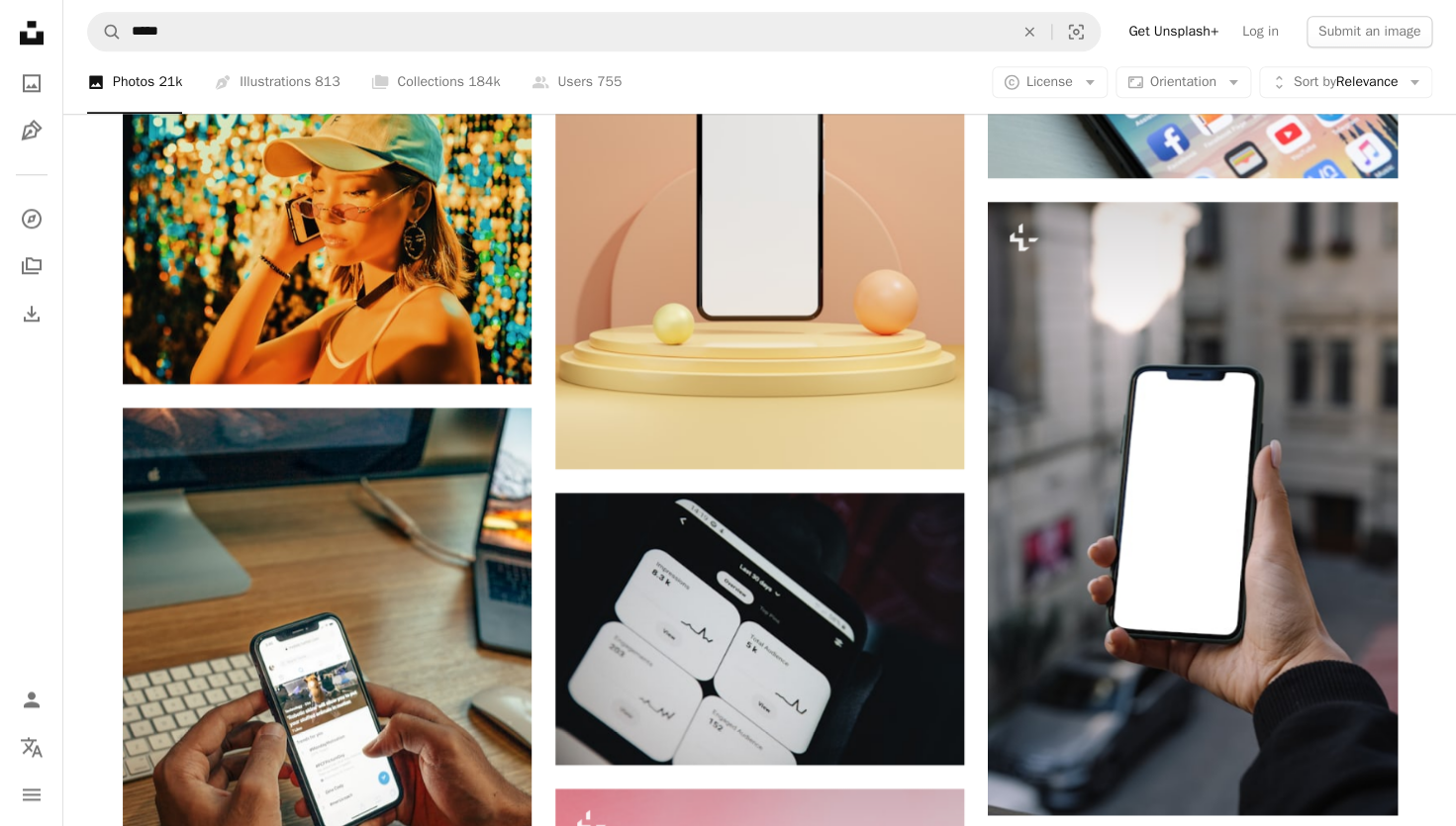 click on "An X shape Premium, ready to use images. Get unlimited access. A plus sign Members-only content added monthly A plus sign Unlimited royalty-free downloads A plus sign Illustrations  New A plus sign Enhanced legal protections yearly 62%  off monthly €16   €6 EUR per month * Get  Unsplash+ * When paid annually, billed upfront  €72 Taxes where applicable. Renews automatically. Cancel anytime." at bounding box center (728, 3543) 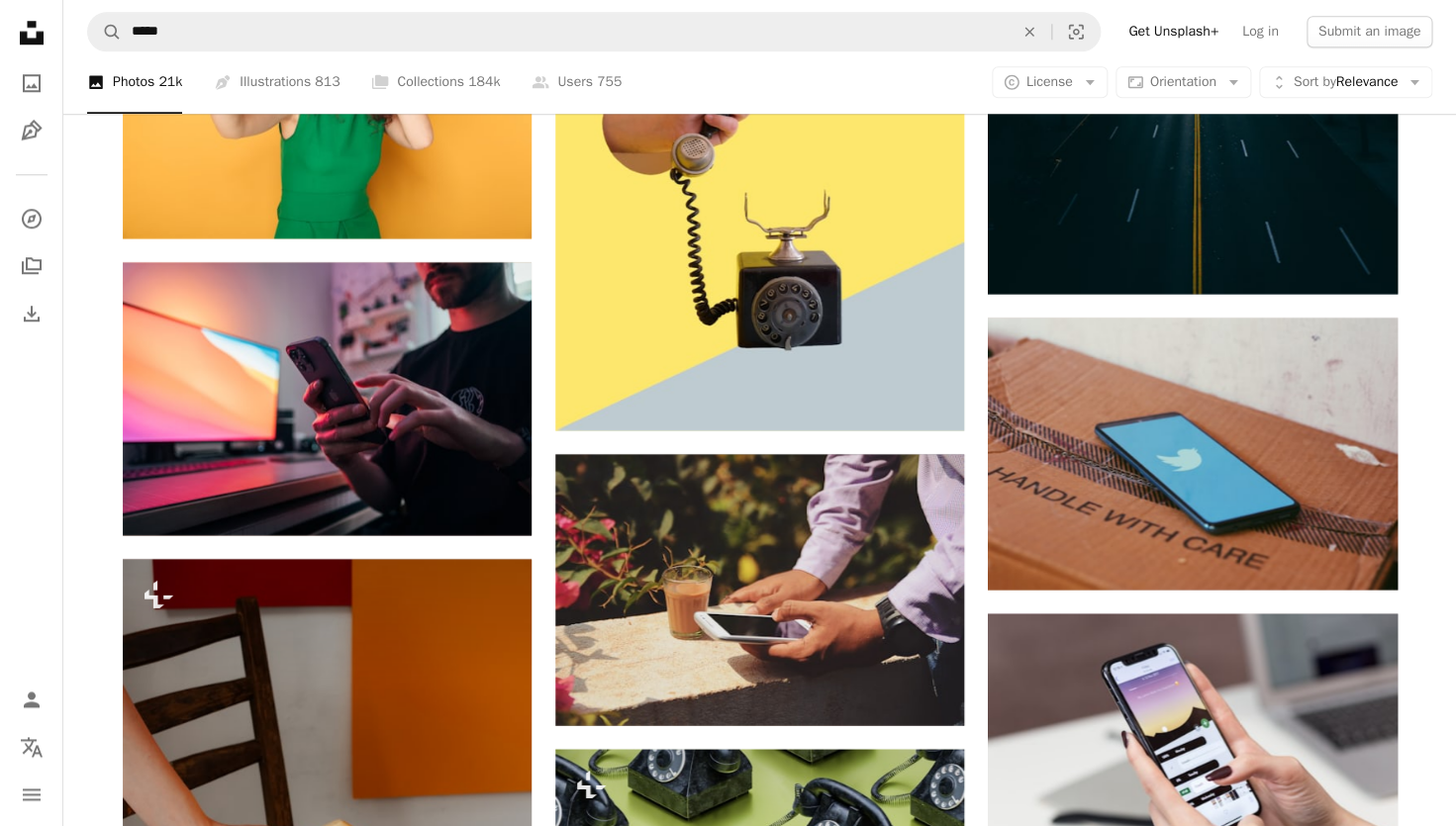scroll, scrollTop: 18414, scrollLeft: 0, axis: vertical 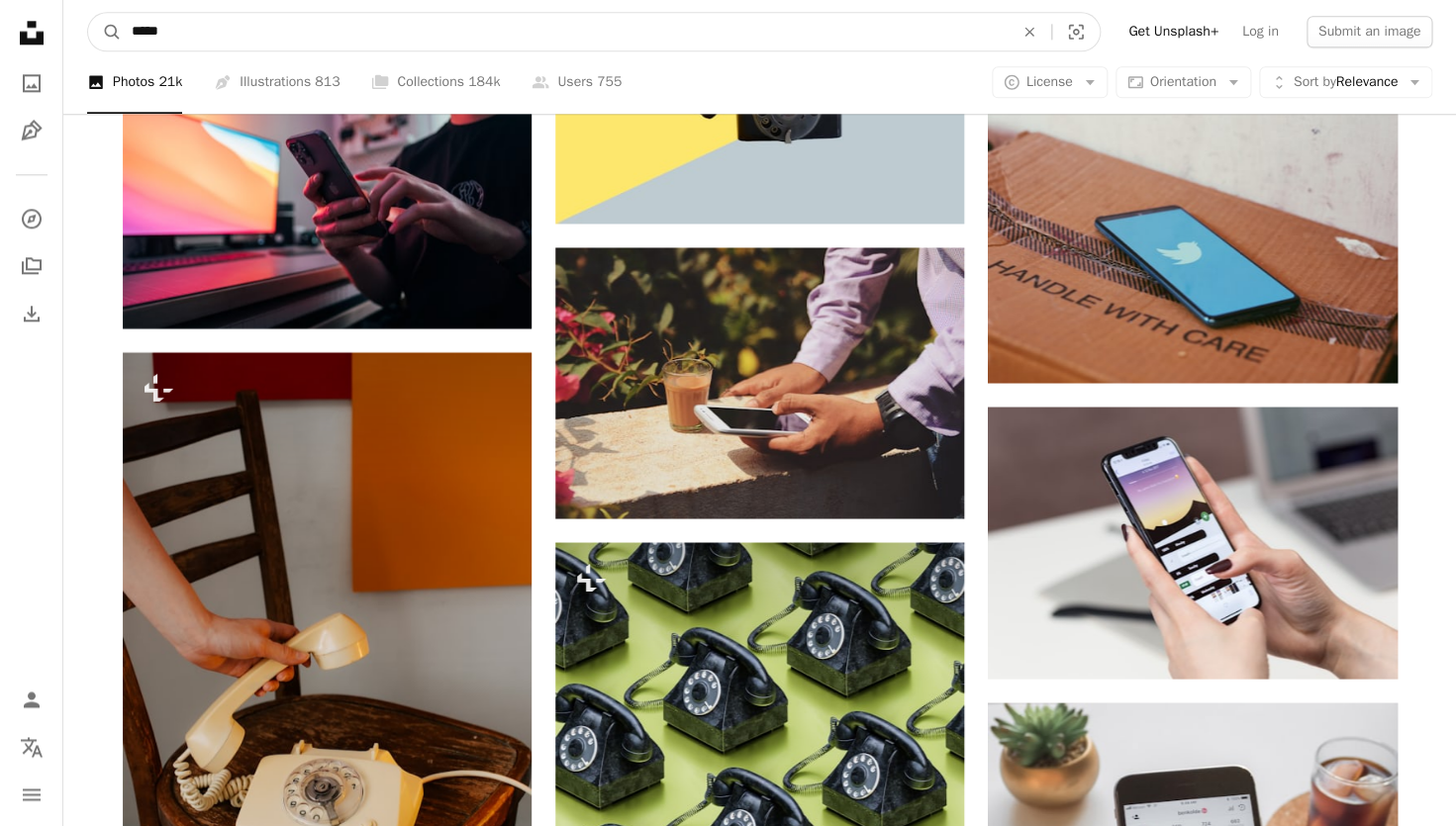 click on "*****" at bounding box center [564, 32] 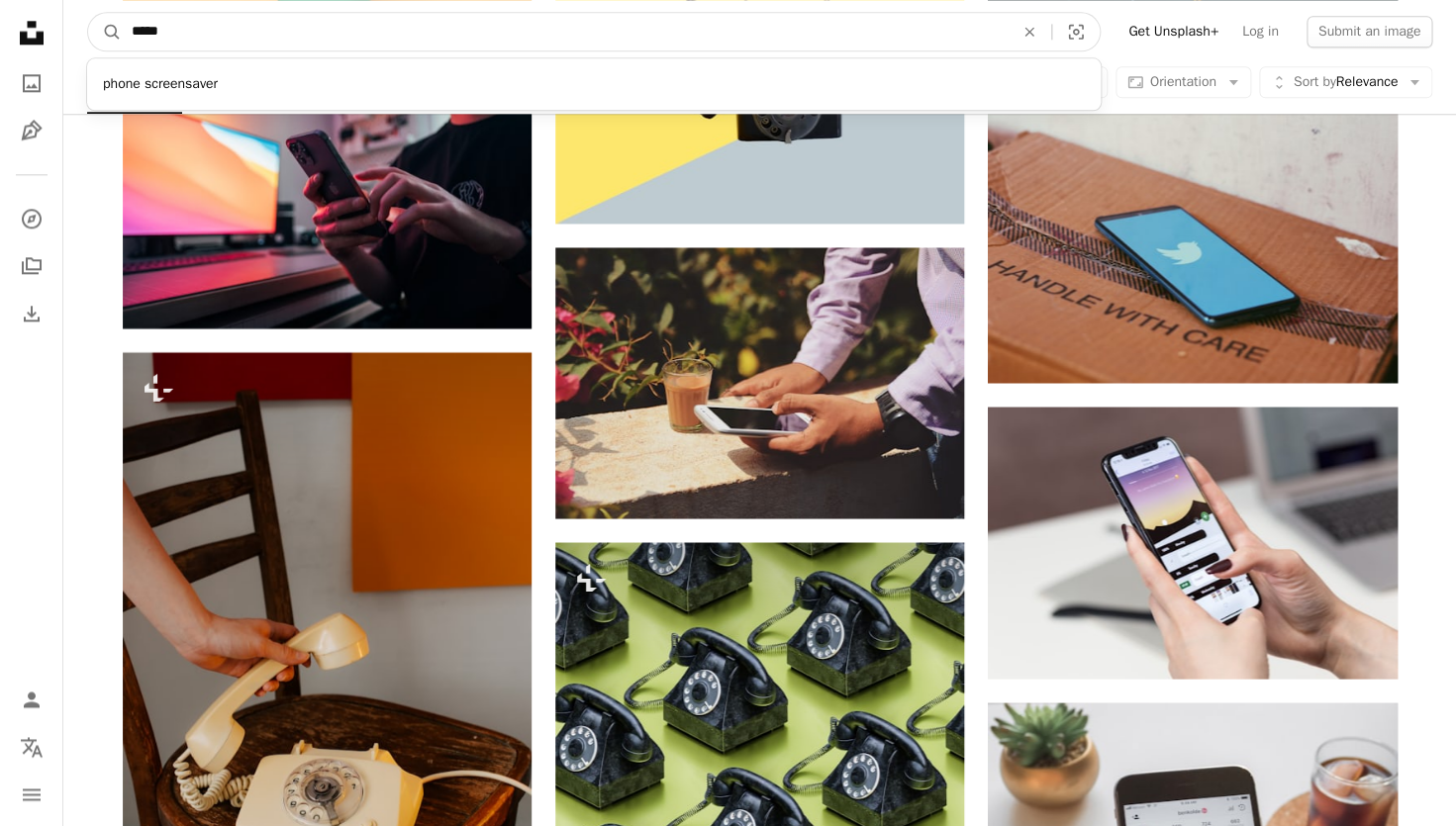 drag, startPoint x: 200, startPoint y: 34, endPoint x: 16, endPoint y: 6, distance: 186.11824 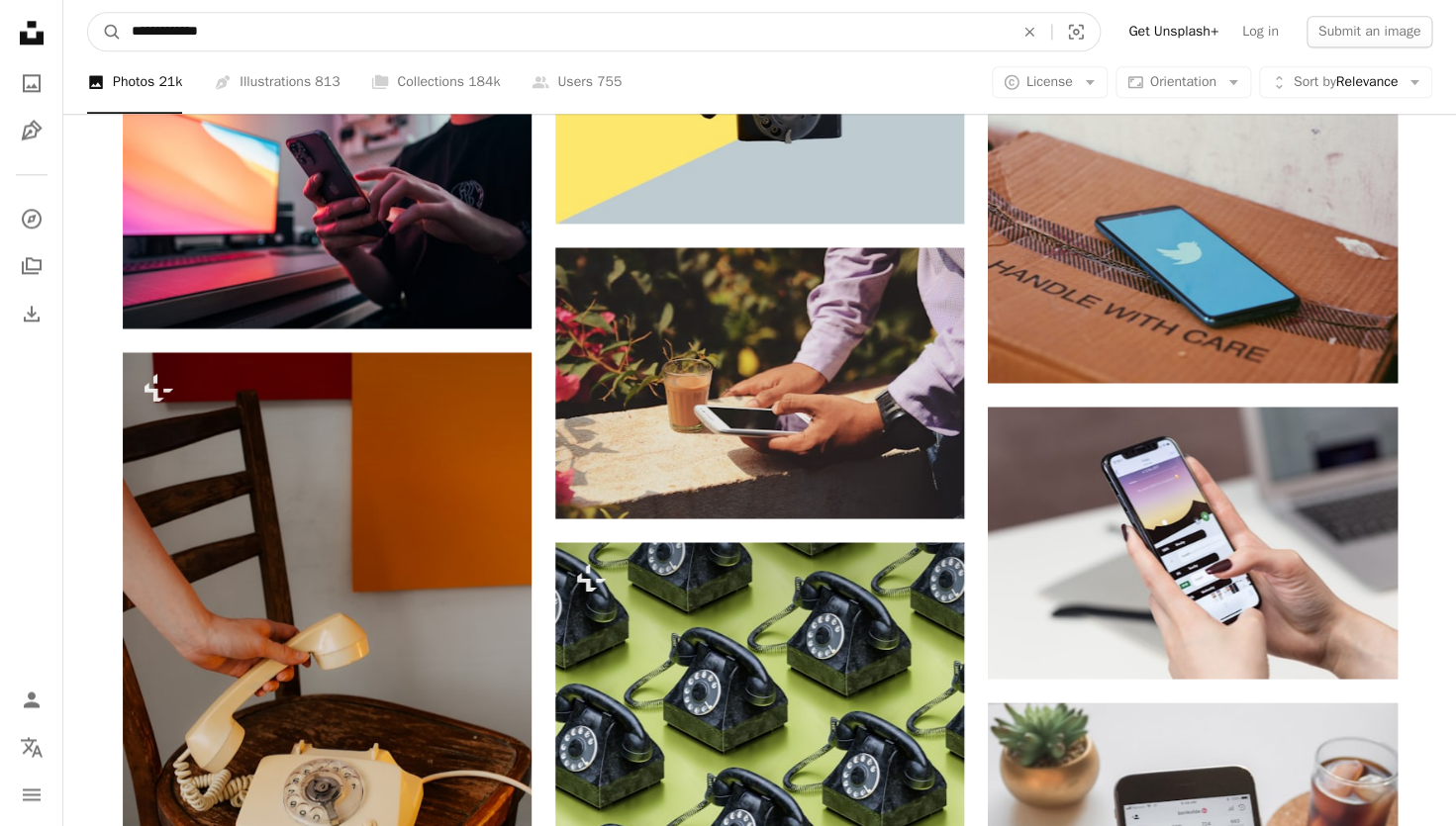 type on "**********" 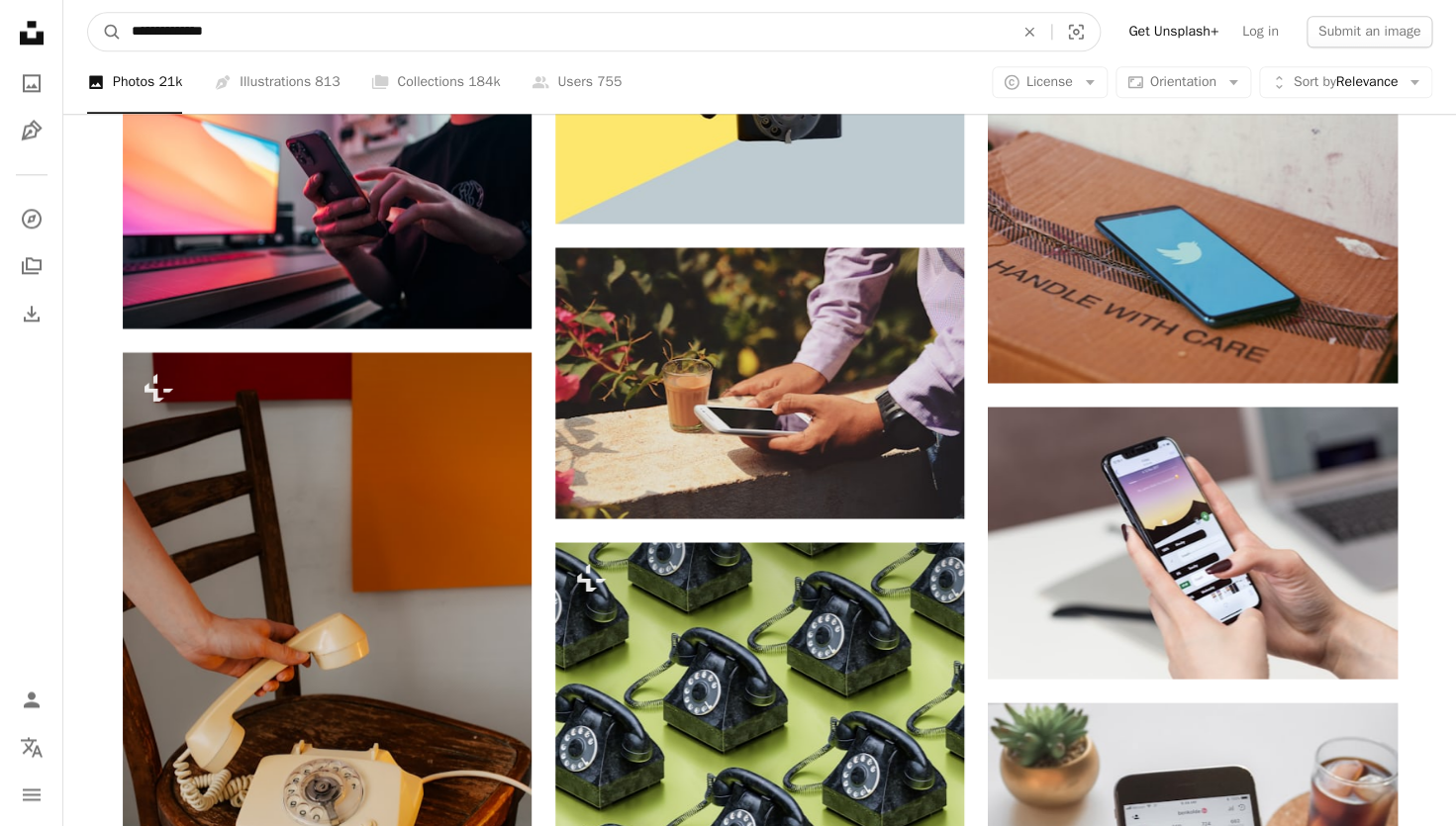 click on "A magnifying glass" at bounding box center (105, 32) 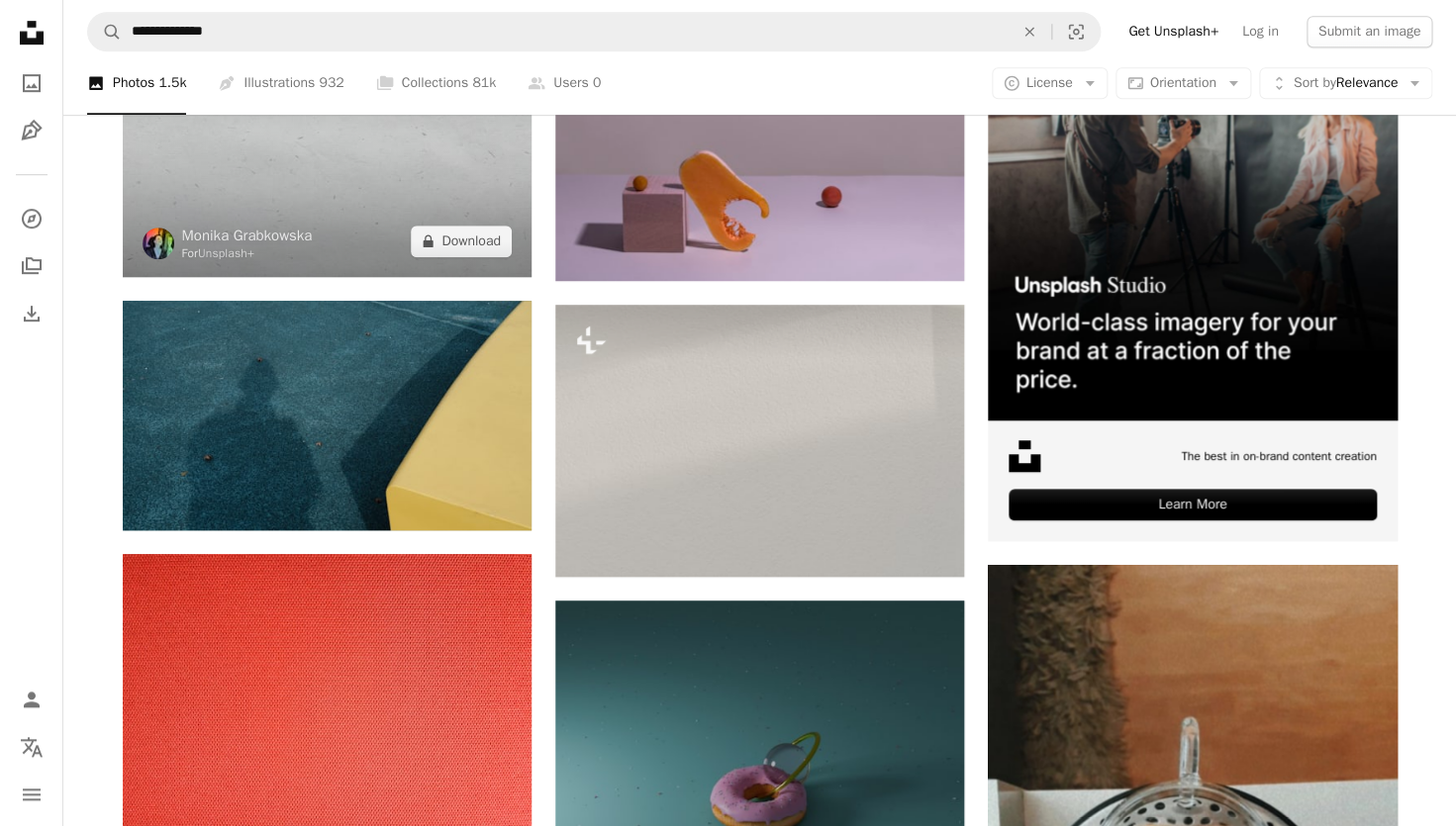 scroll, scrollTop: 5, scrollLeft: 0, axis: vertical 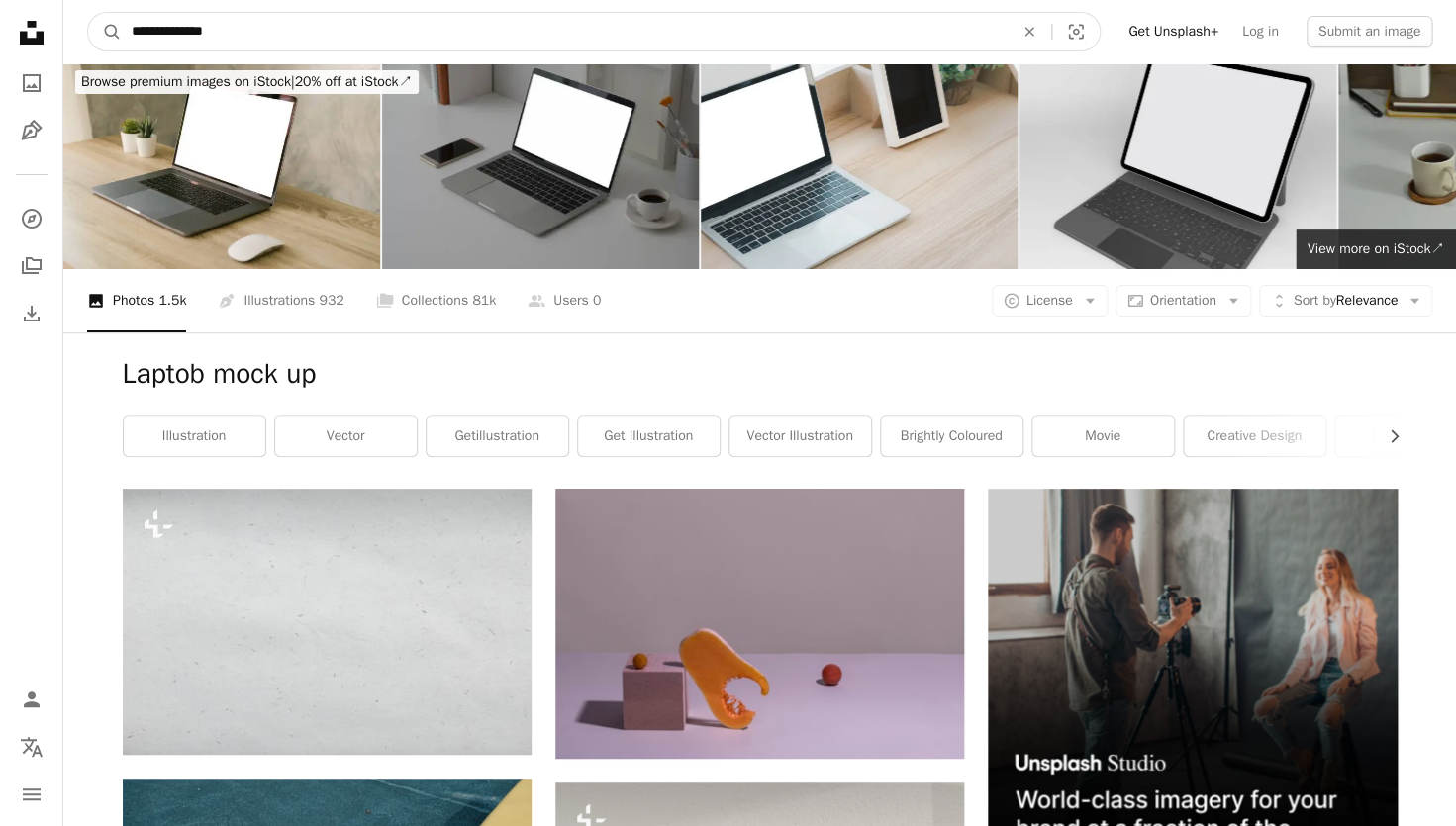 click on "**********" at bounding box center (564, 32) 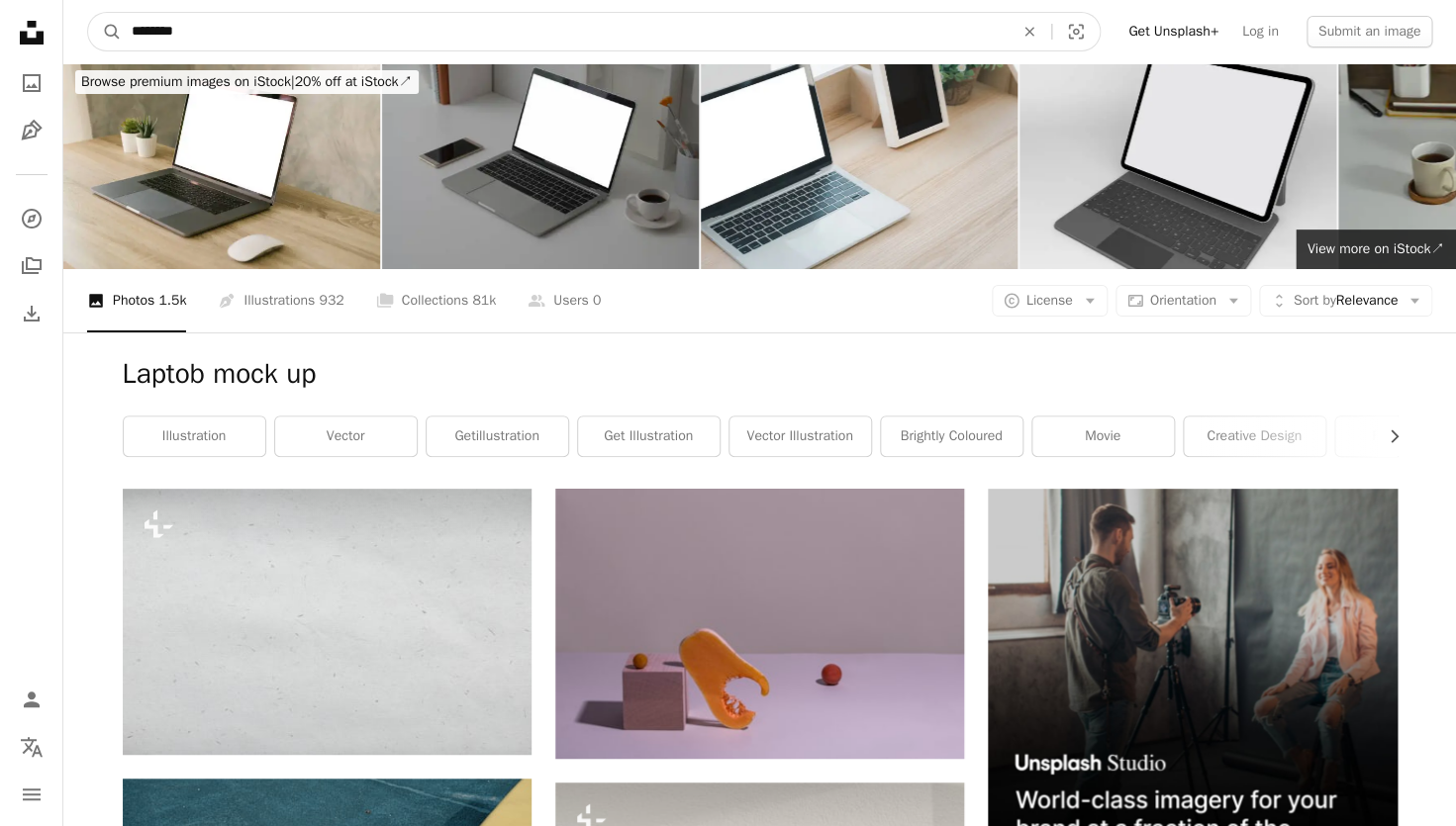 type on "******" 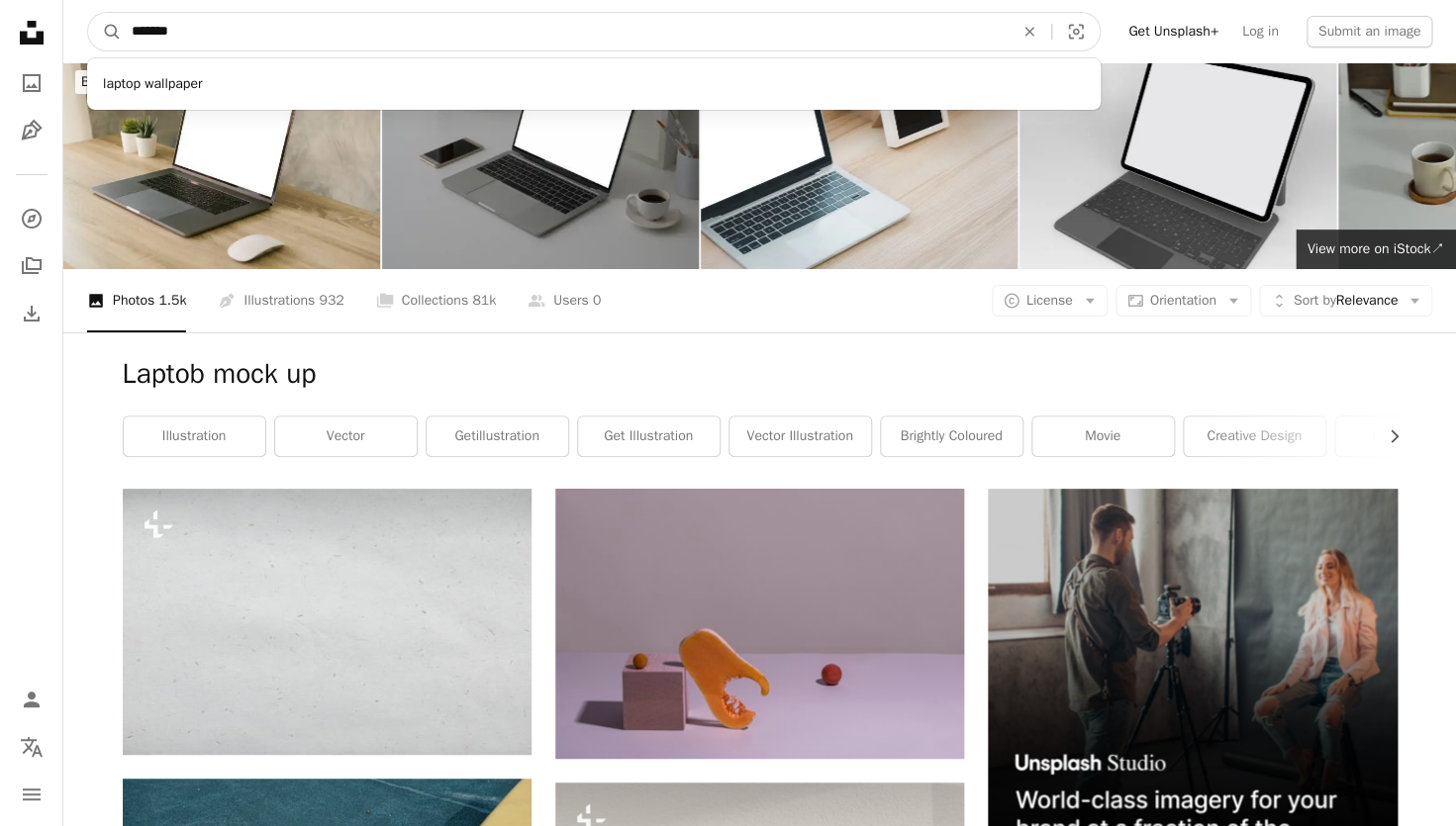 click on "A magnifying glass" at bounding box center (105, 32) 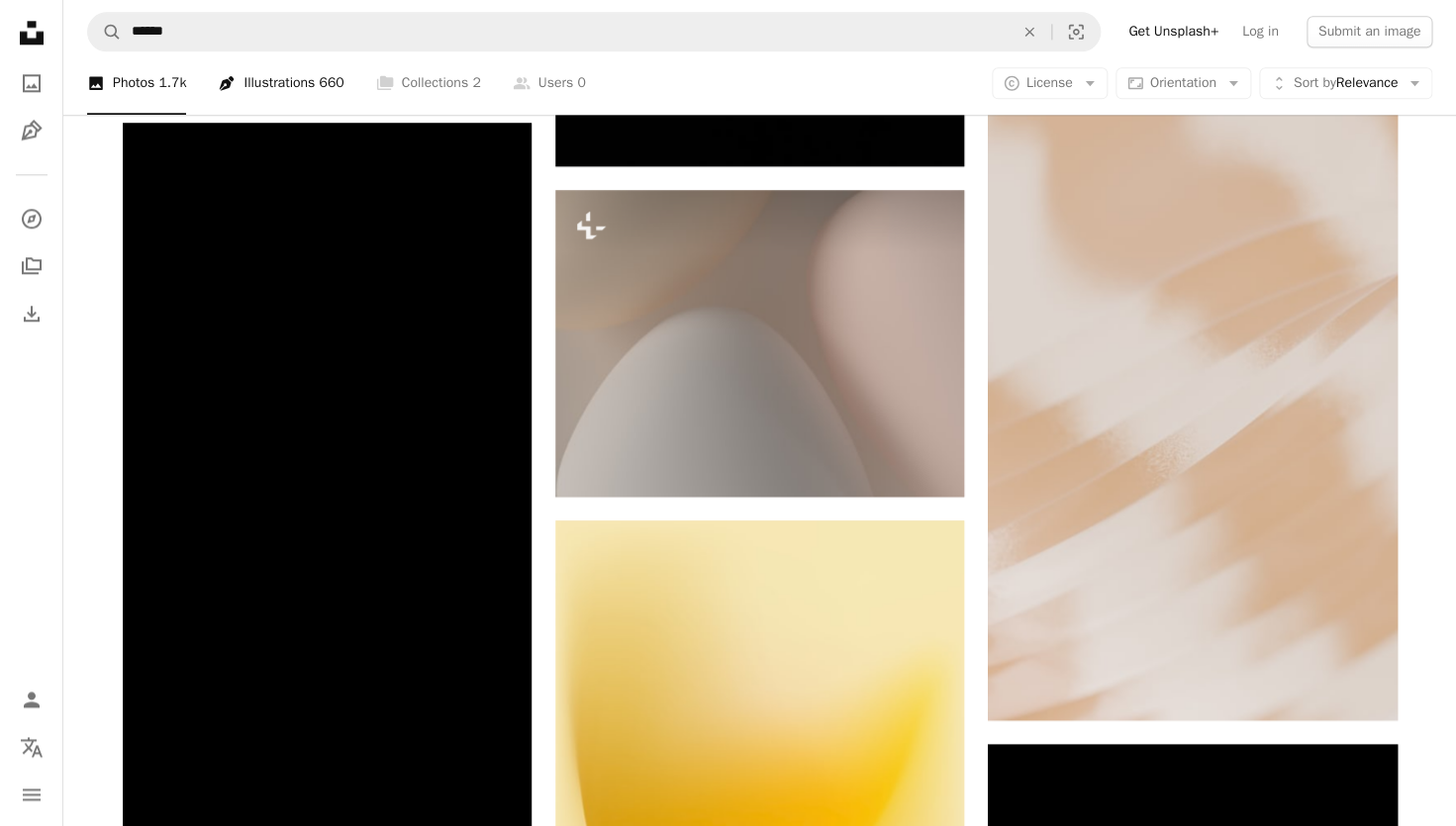 scroll, scrollTop: 852, scrollLeft: 0, axis: vertical 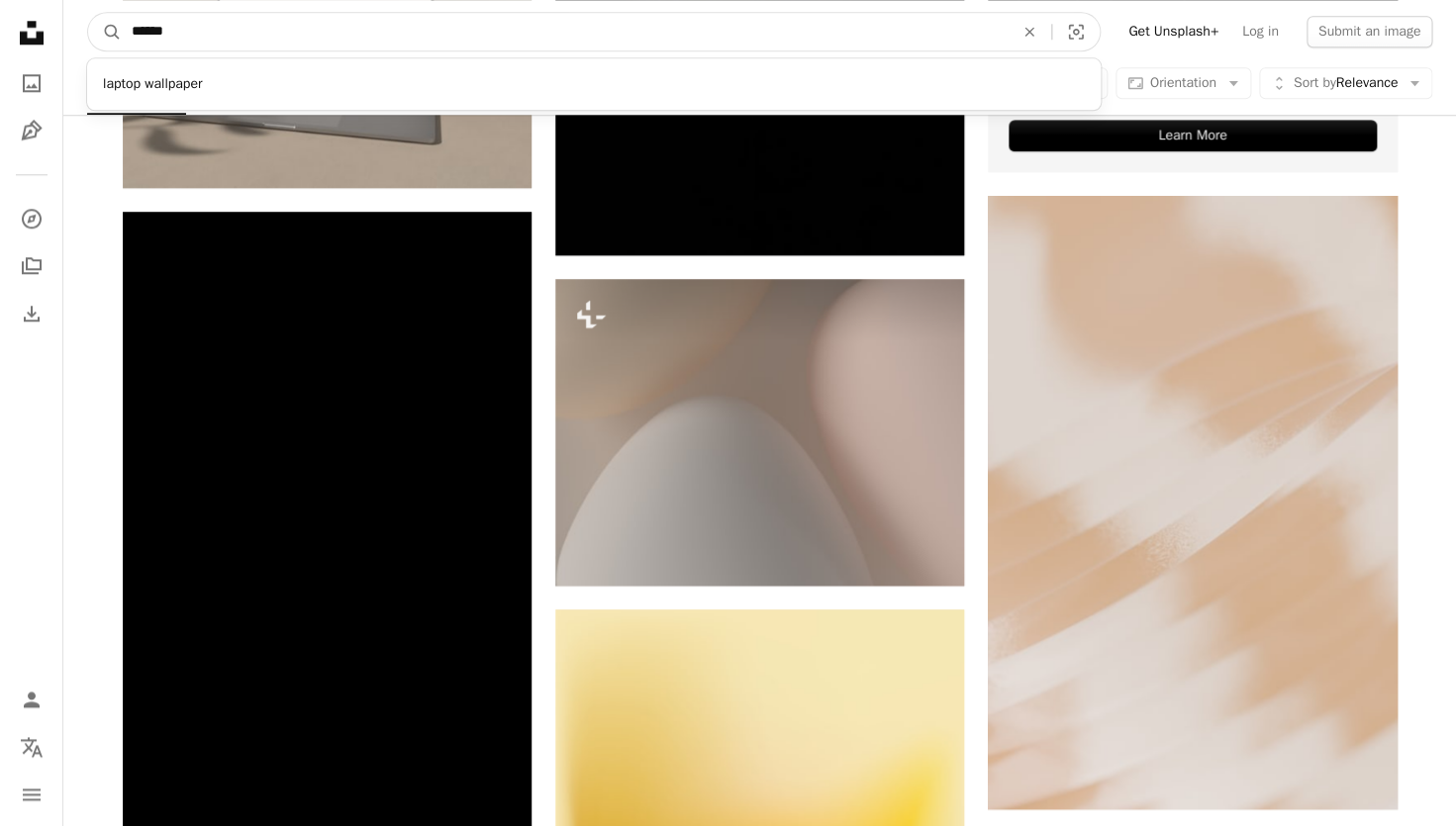 drag, startPoint x: 187, startPoint y: 26, endPoint x: 70, endPoint y: 26, distance: 117 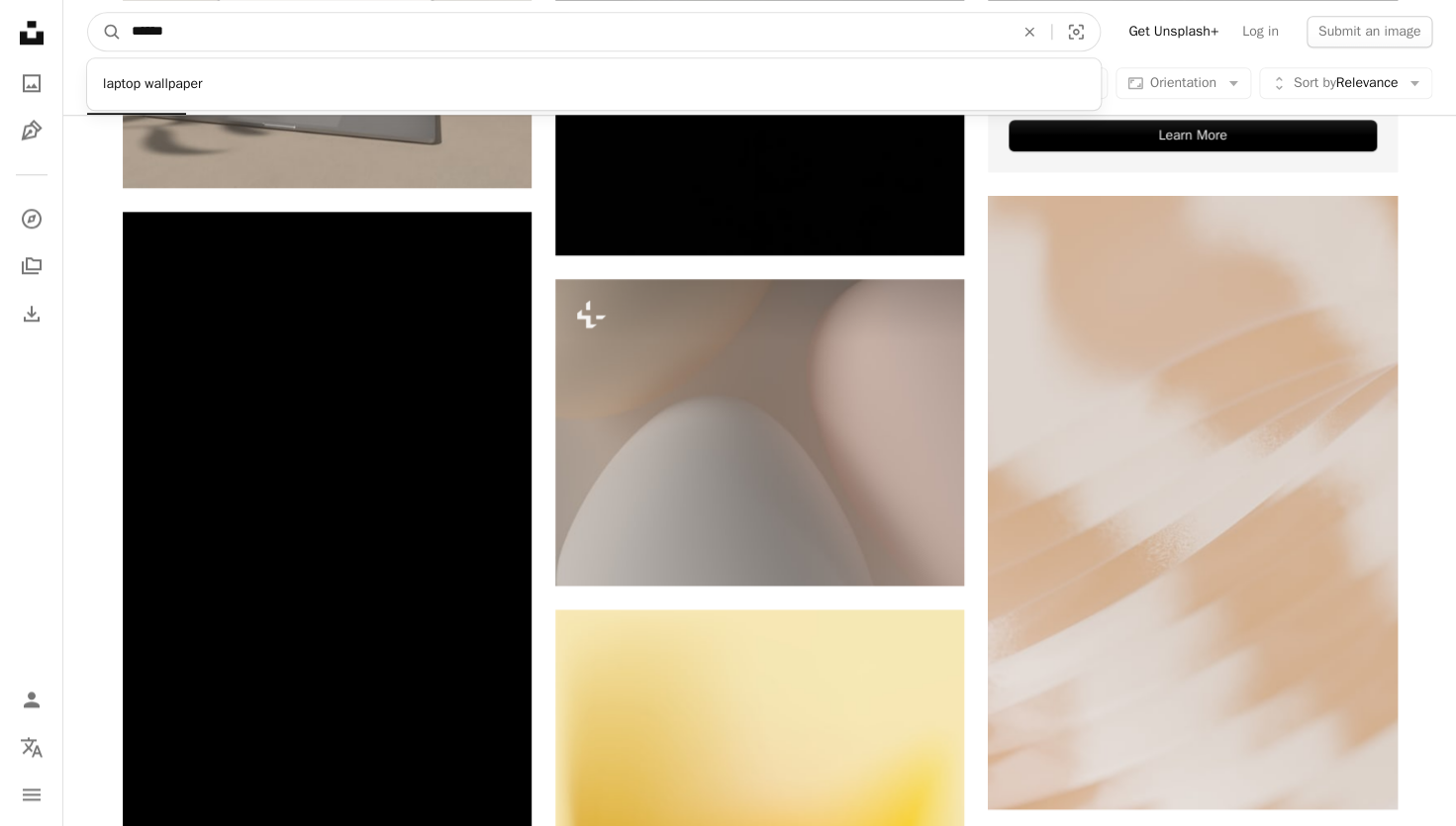 click on "******" at bounding box center (564, 32) 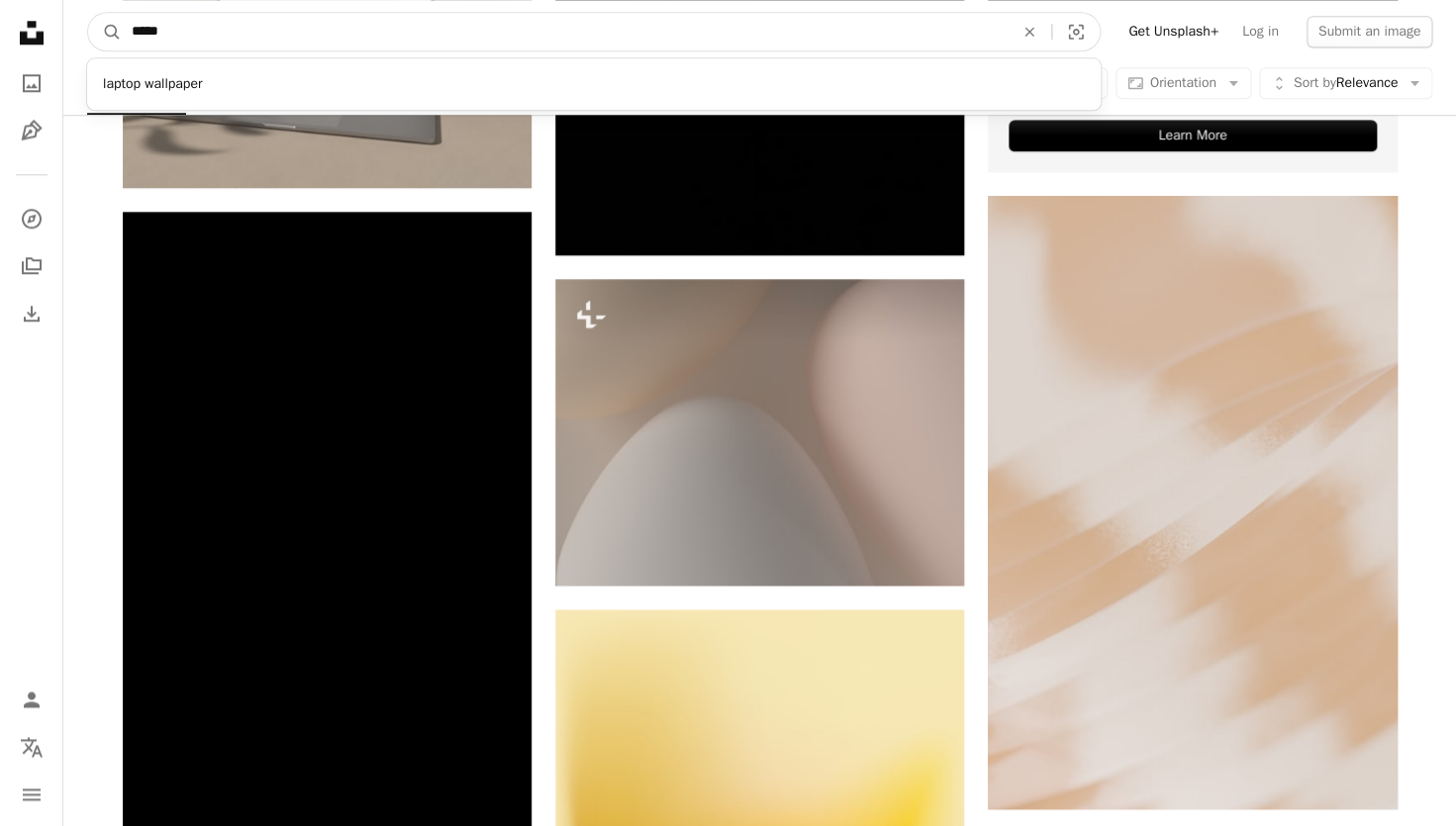 type on "******" 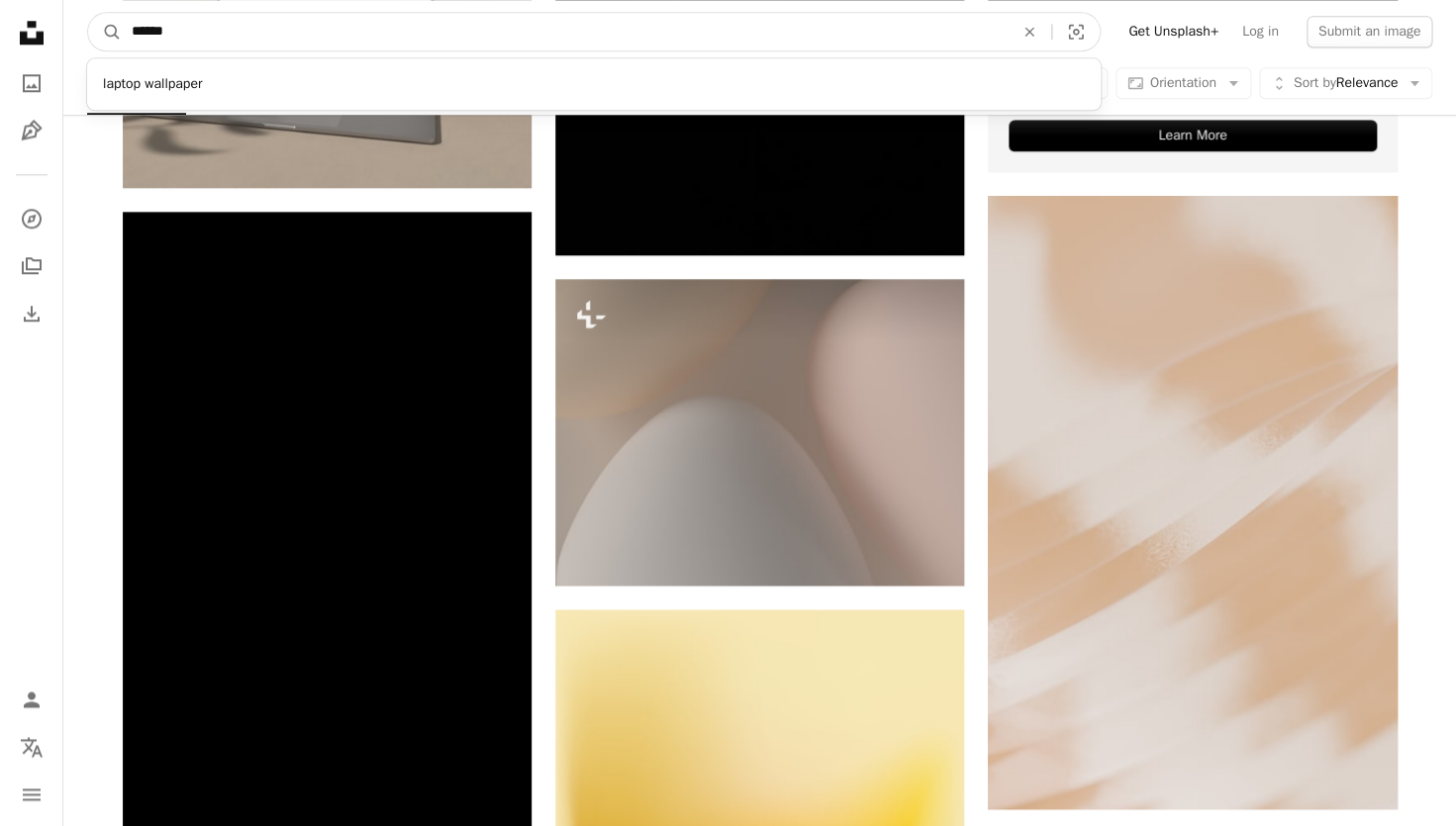 click on "A magnifying glass" at bounding box center [105, 32] 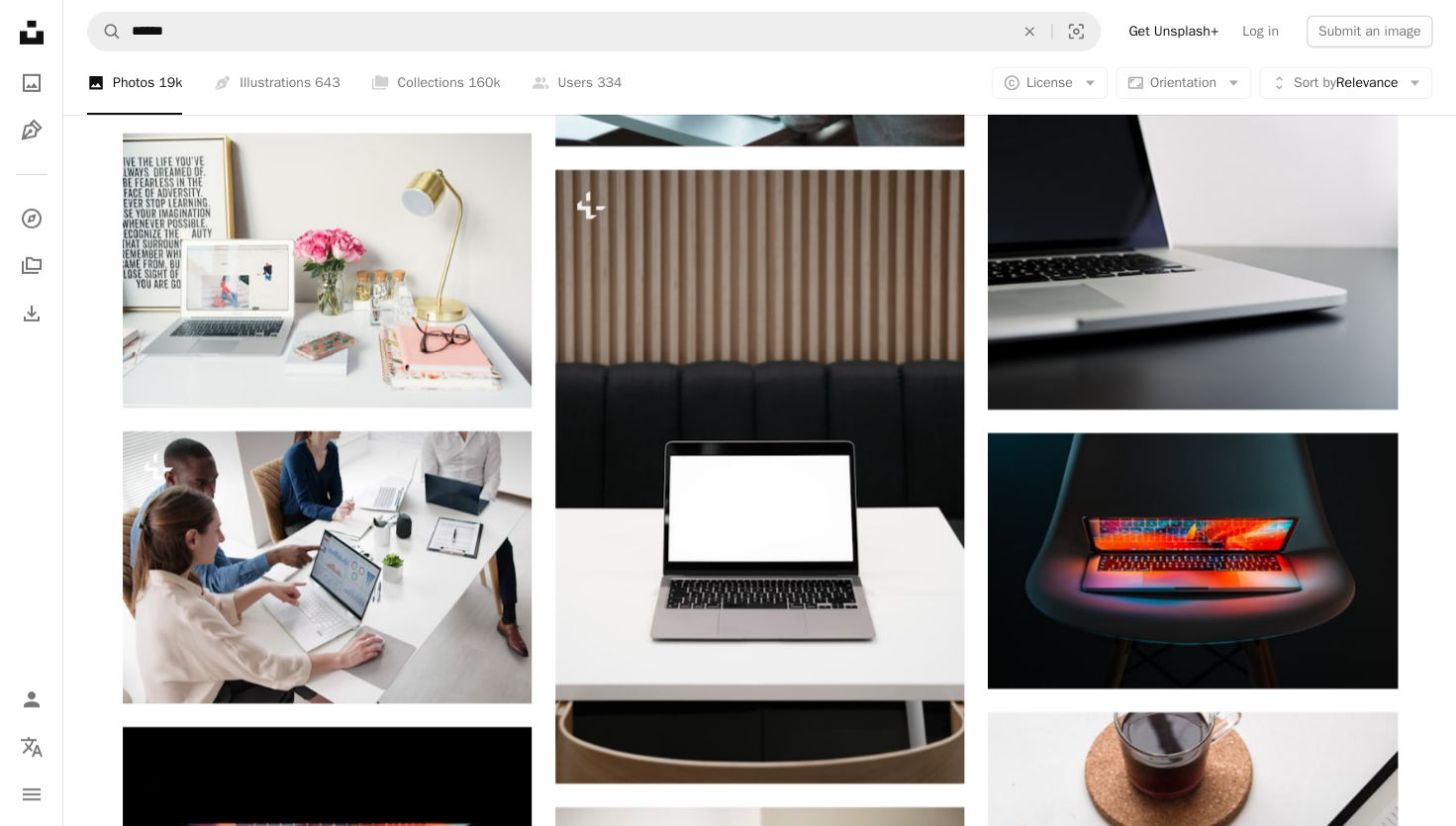 scroll, scrollTop: 11187, scrollLeft: 0, axis: vertical 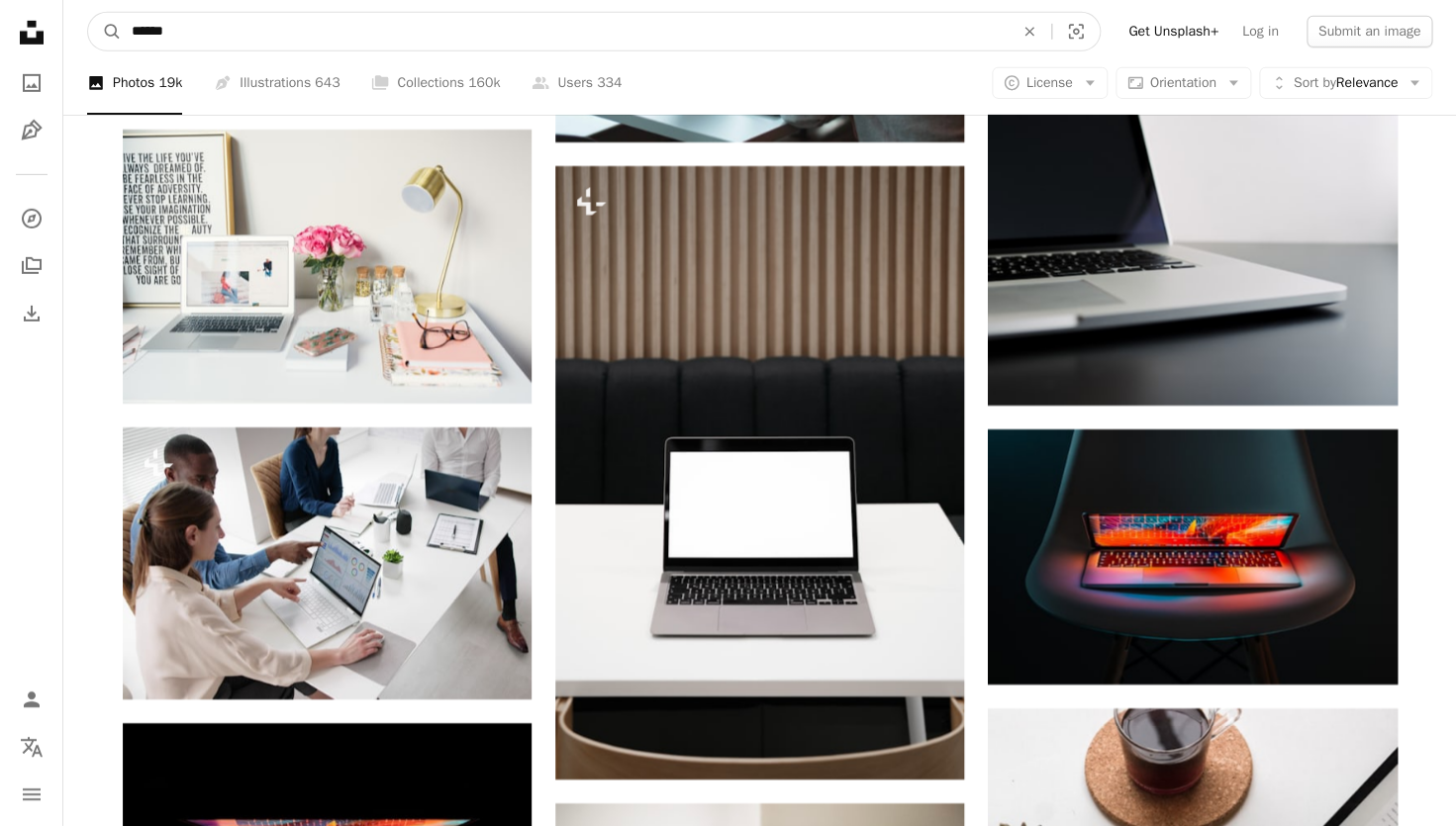click on "******" at bounding box center [564, 32] 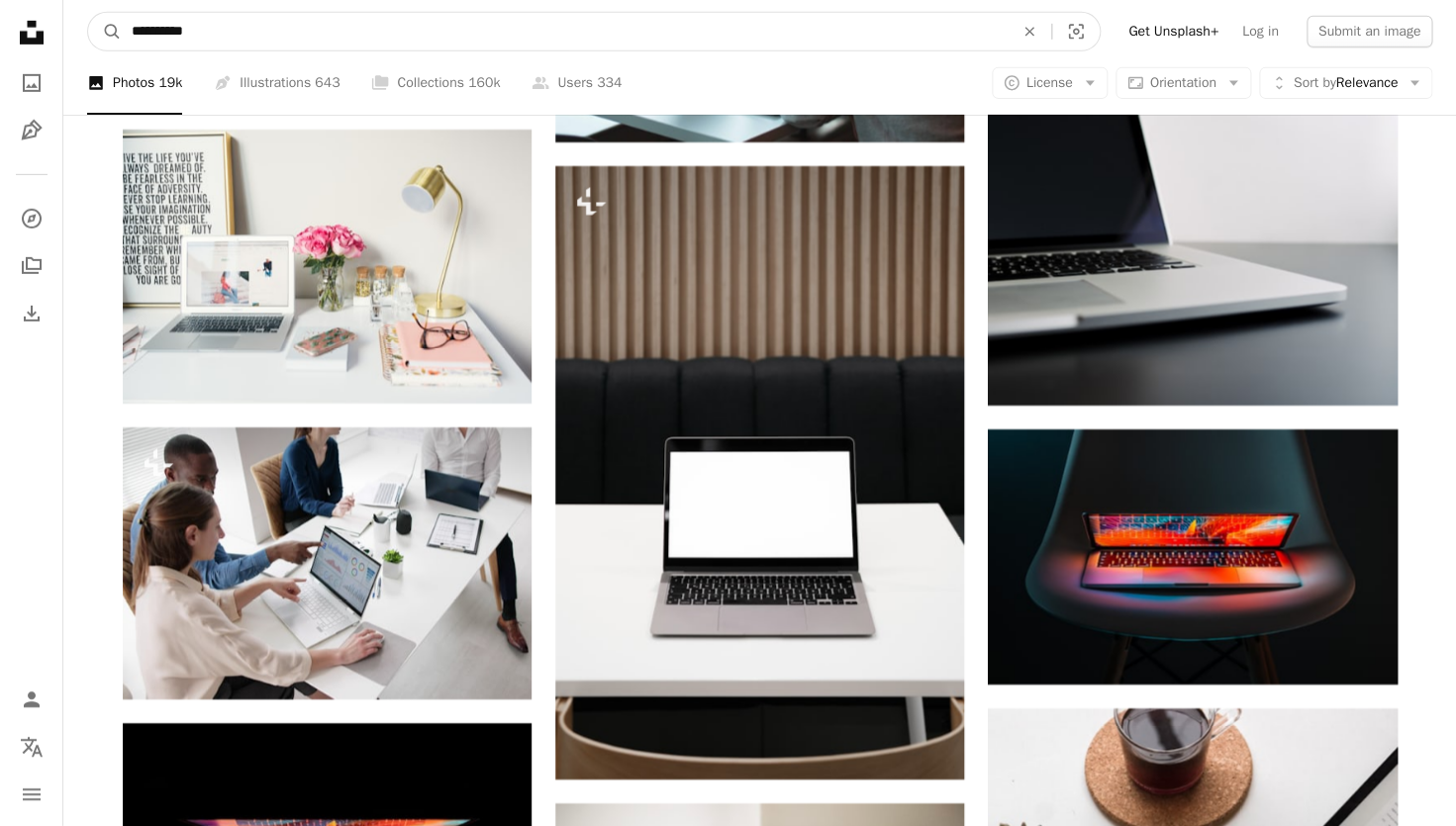type on "**********" 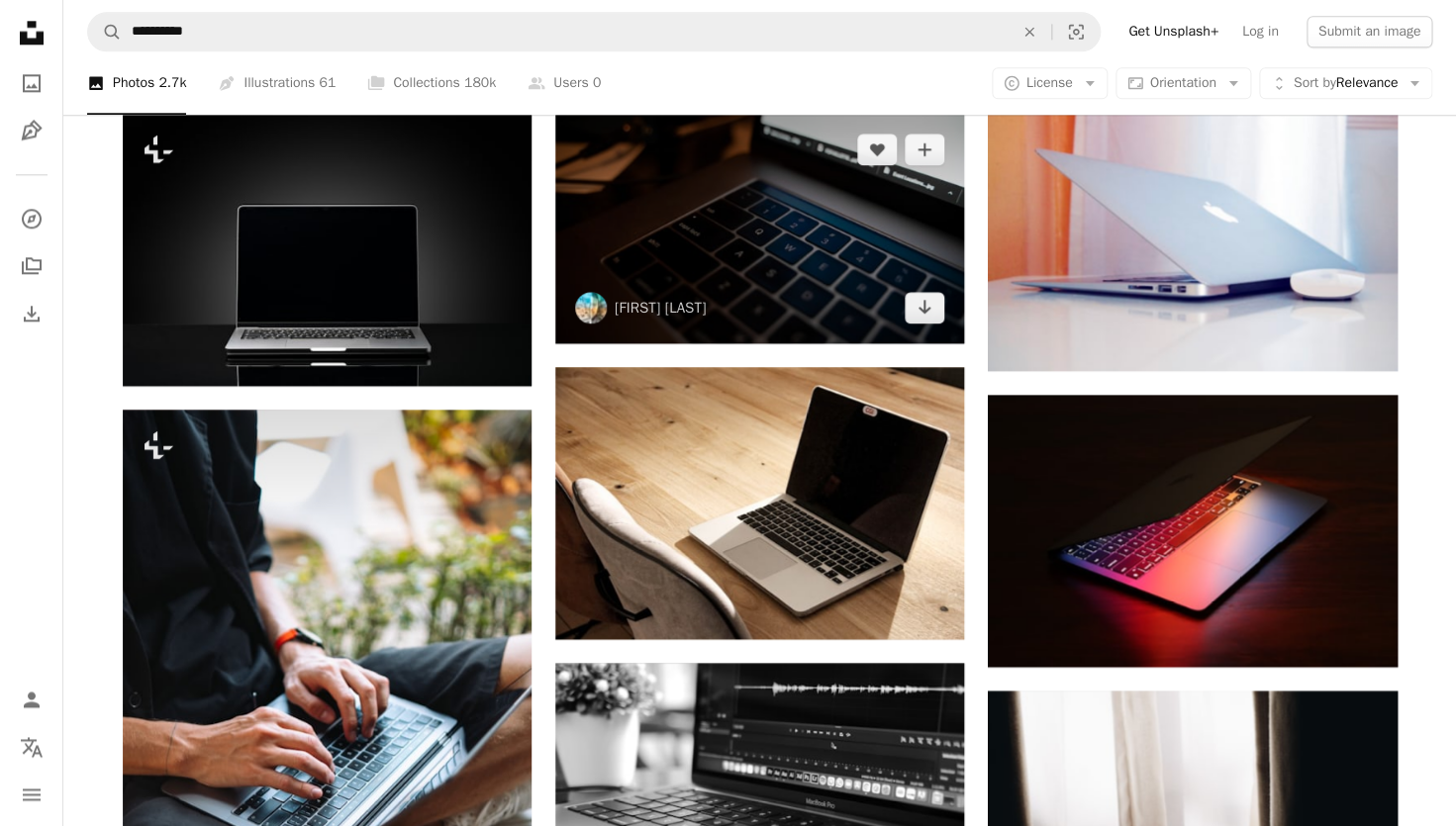 scroll, scrollTop: 716, scrollLeft: 0, axis: vertical 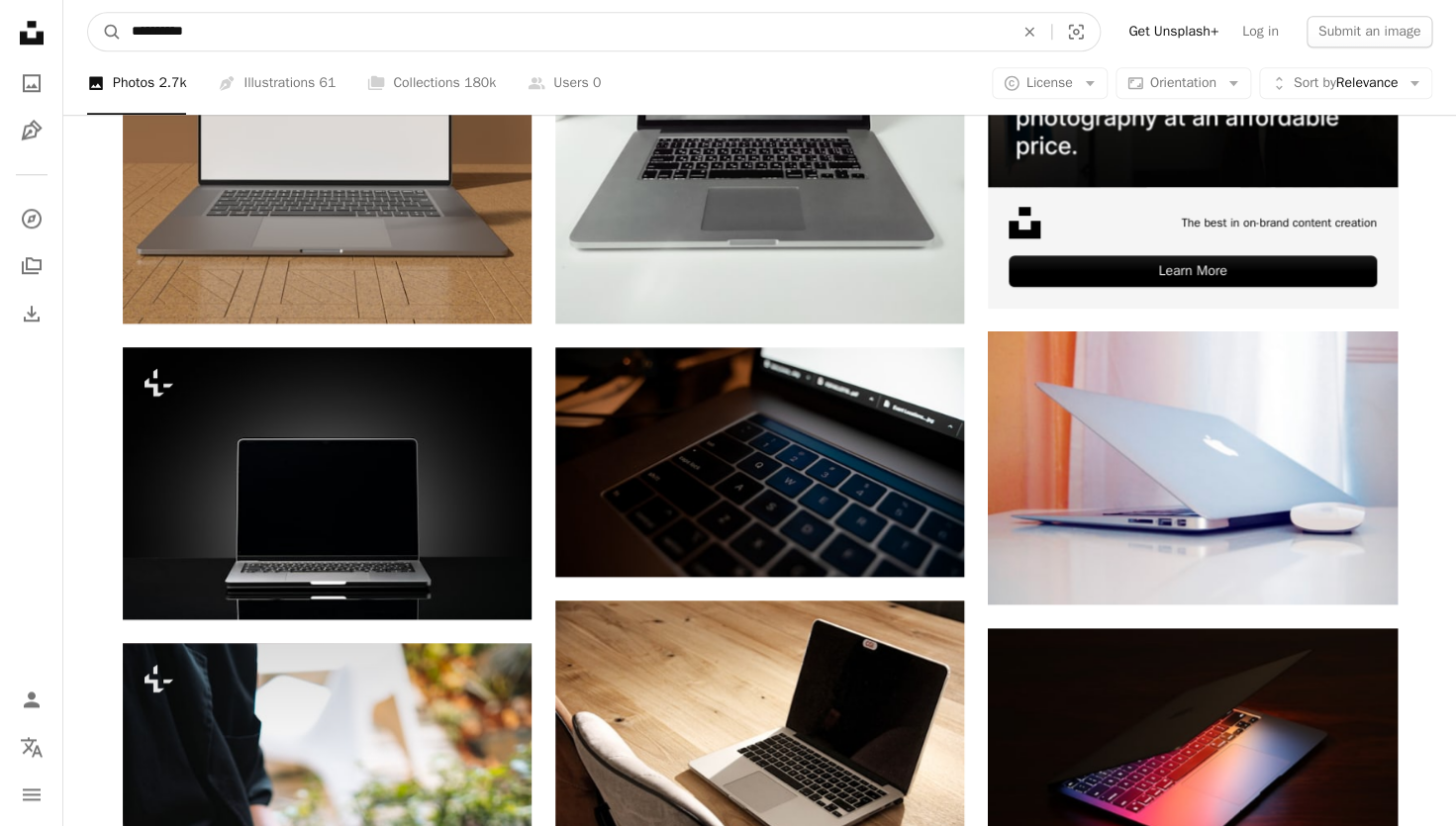 click on "**********" at bounding box center (564, 32) 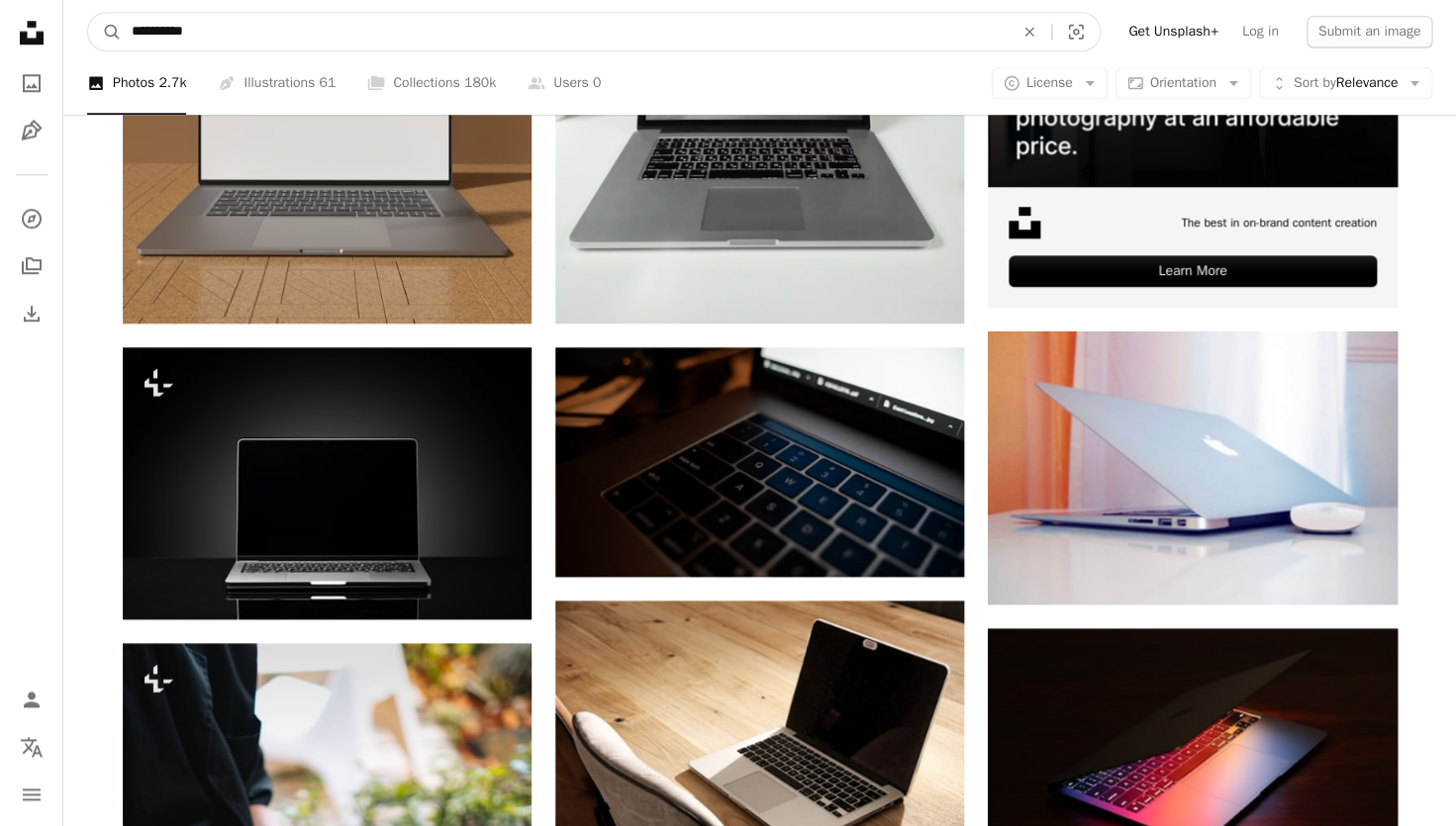type on "**********" 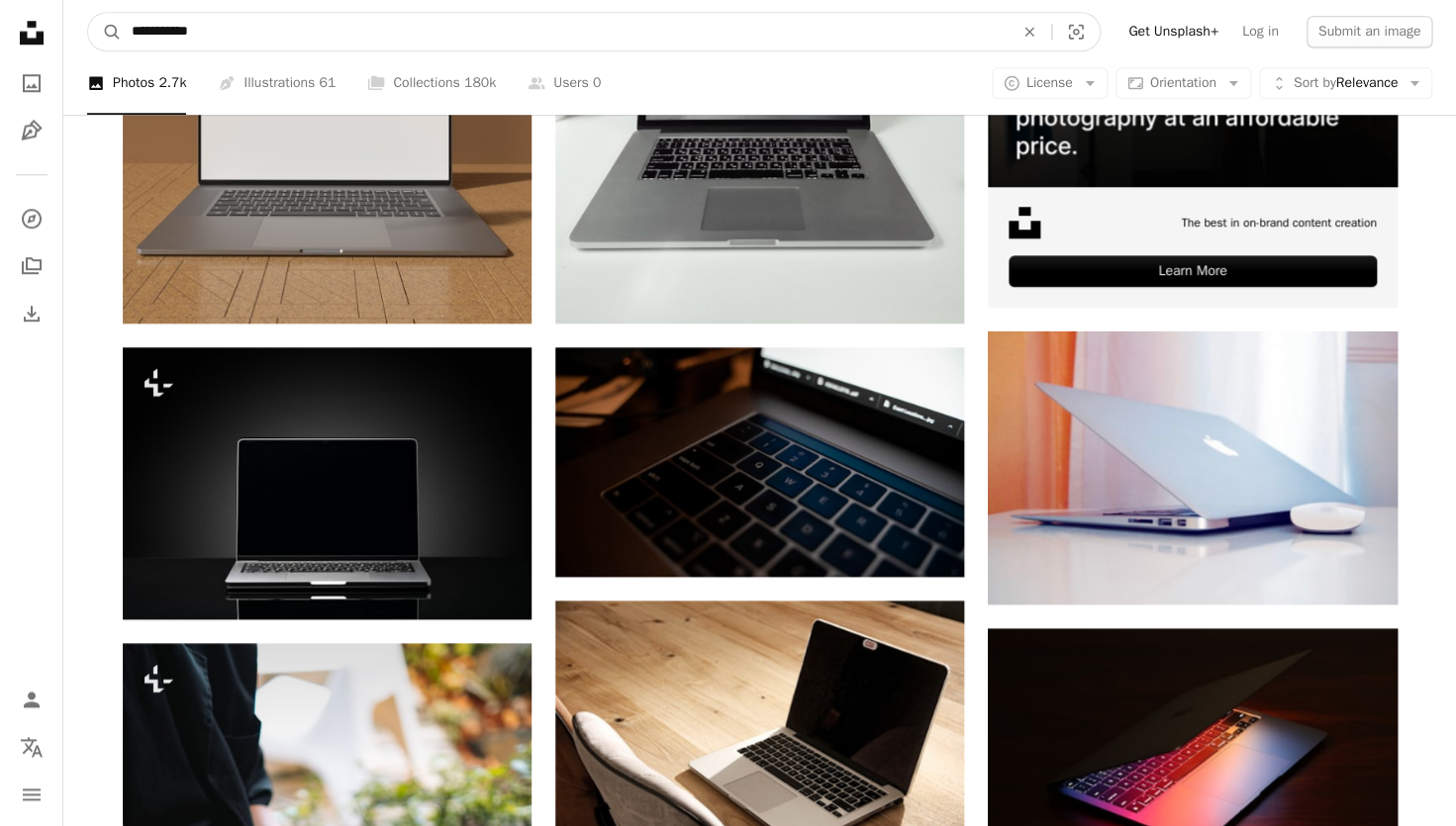 click on "A magnifying glass" at bounding box center [105, 32] 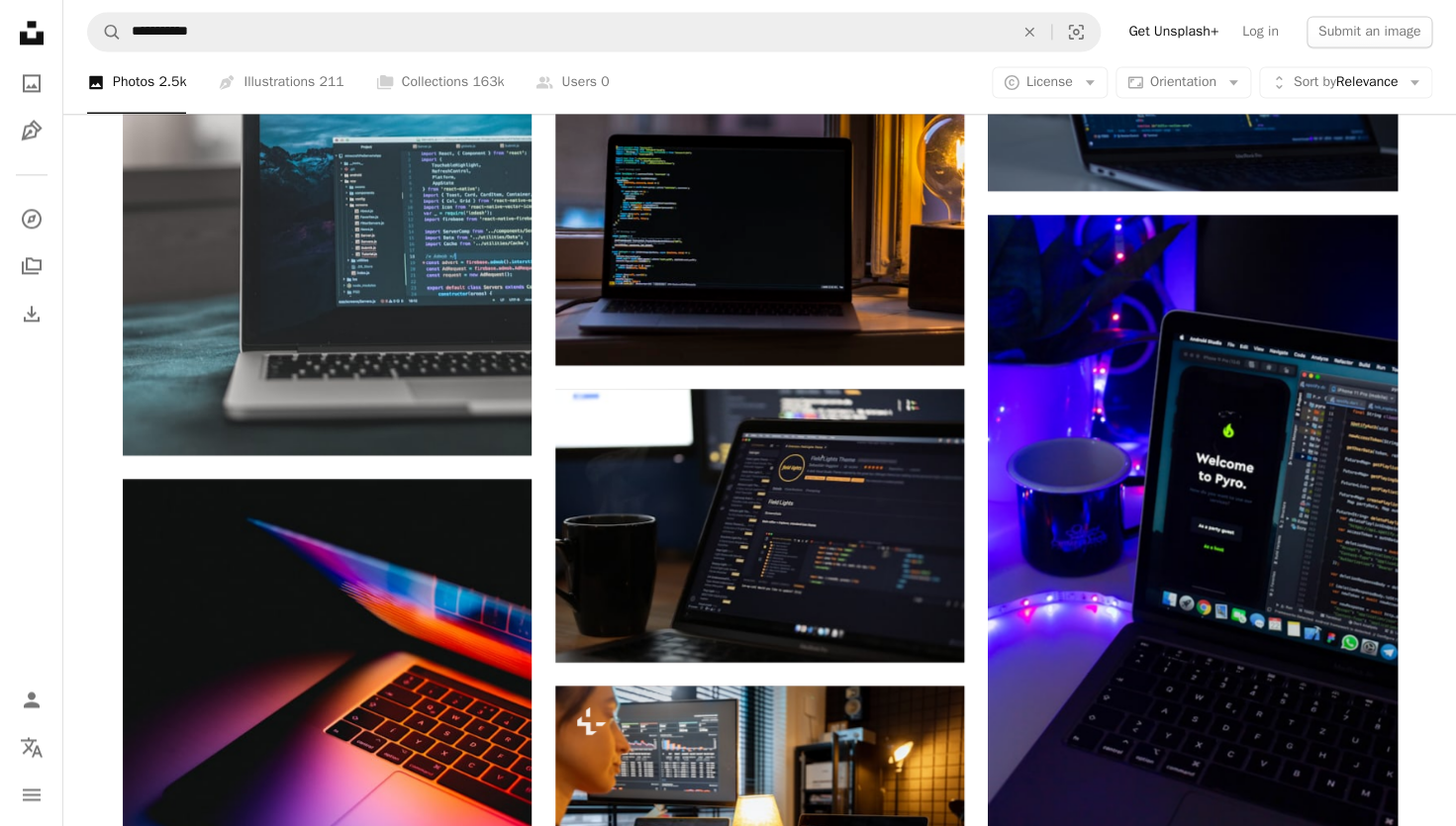 scroll, scrollTop: 1118, scrollLeft: 0, axis: vertical 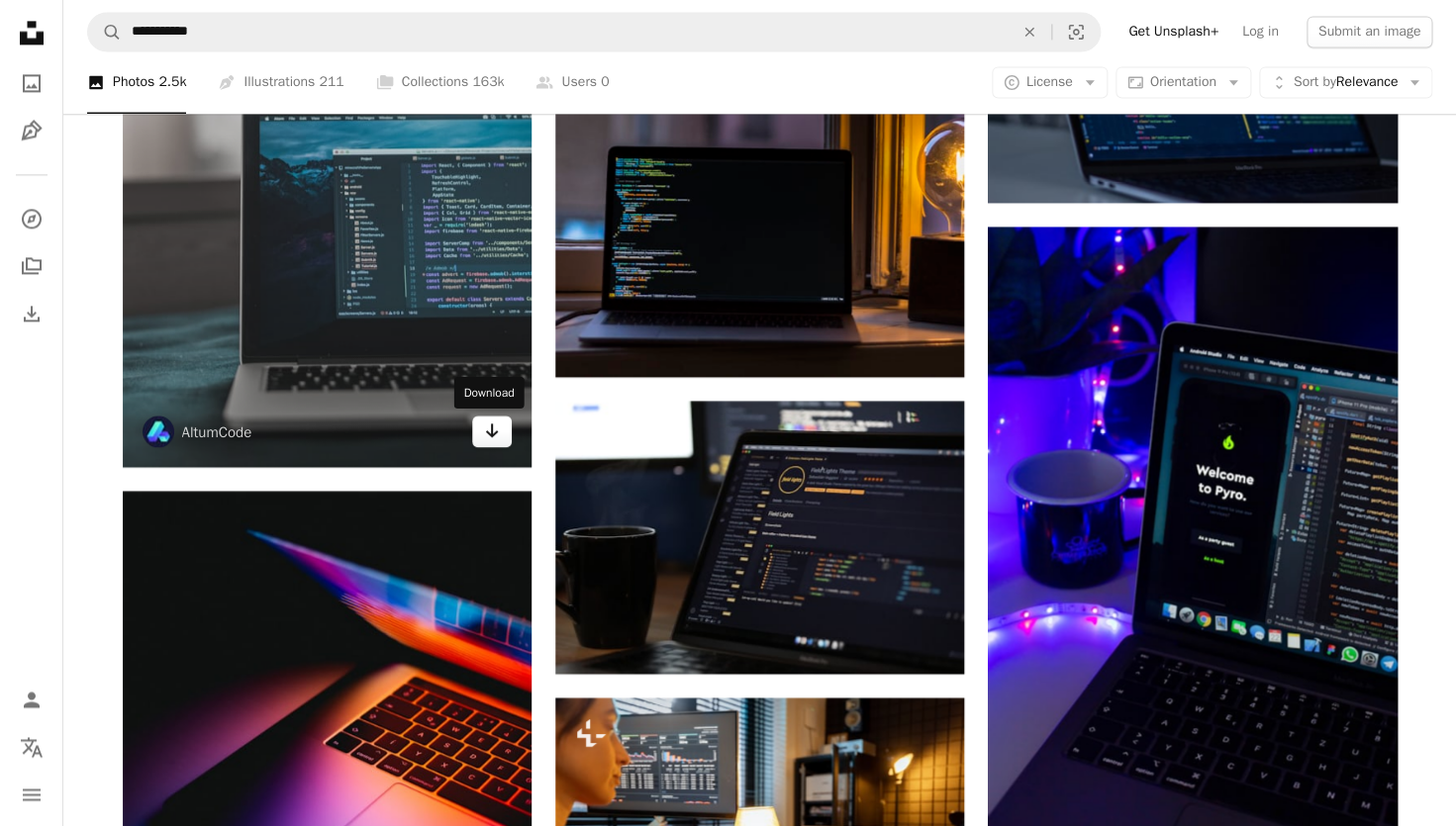 click 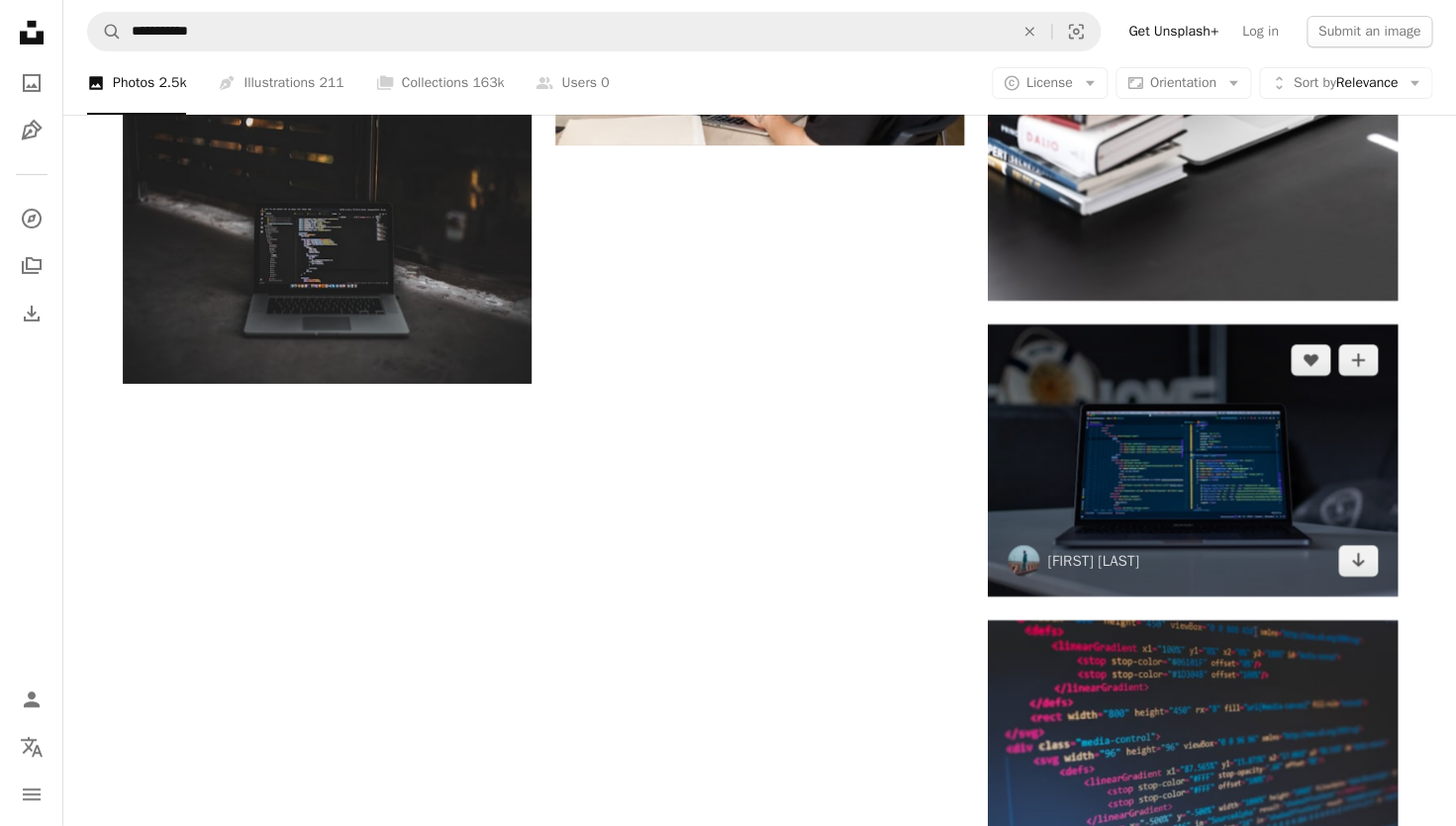 scroll, scrollTop: 2589, scrollLeft: 0, axis: vertical 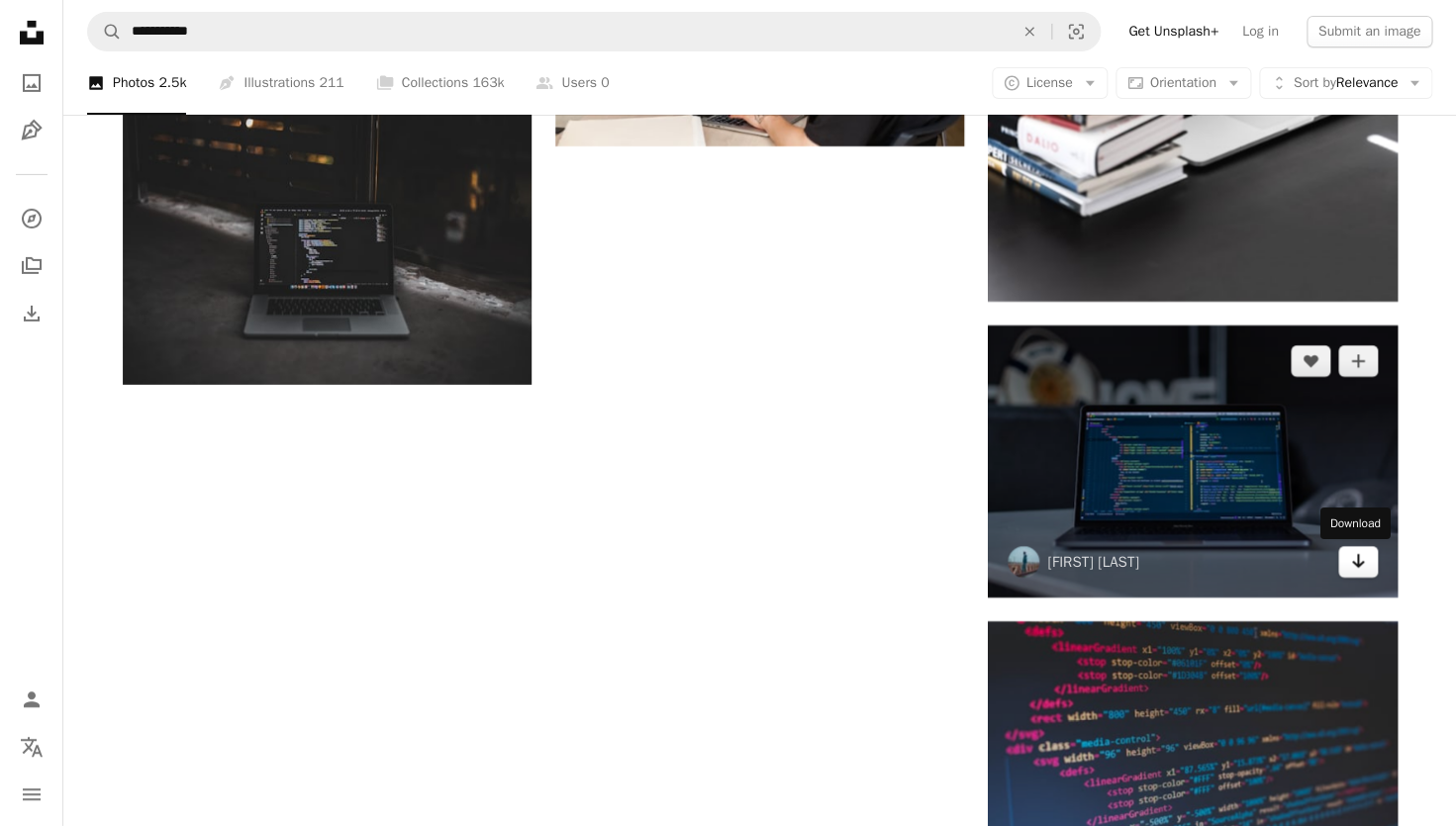 click 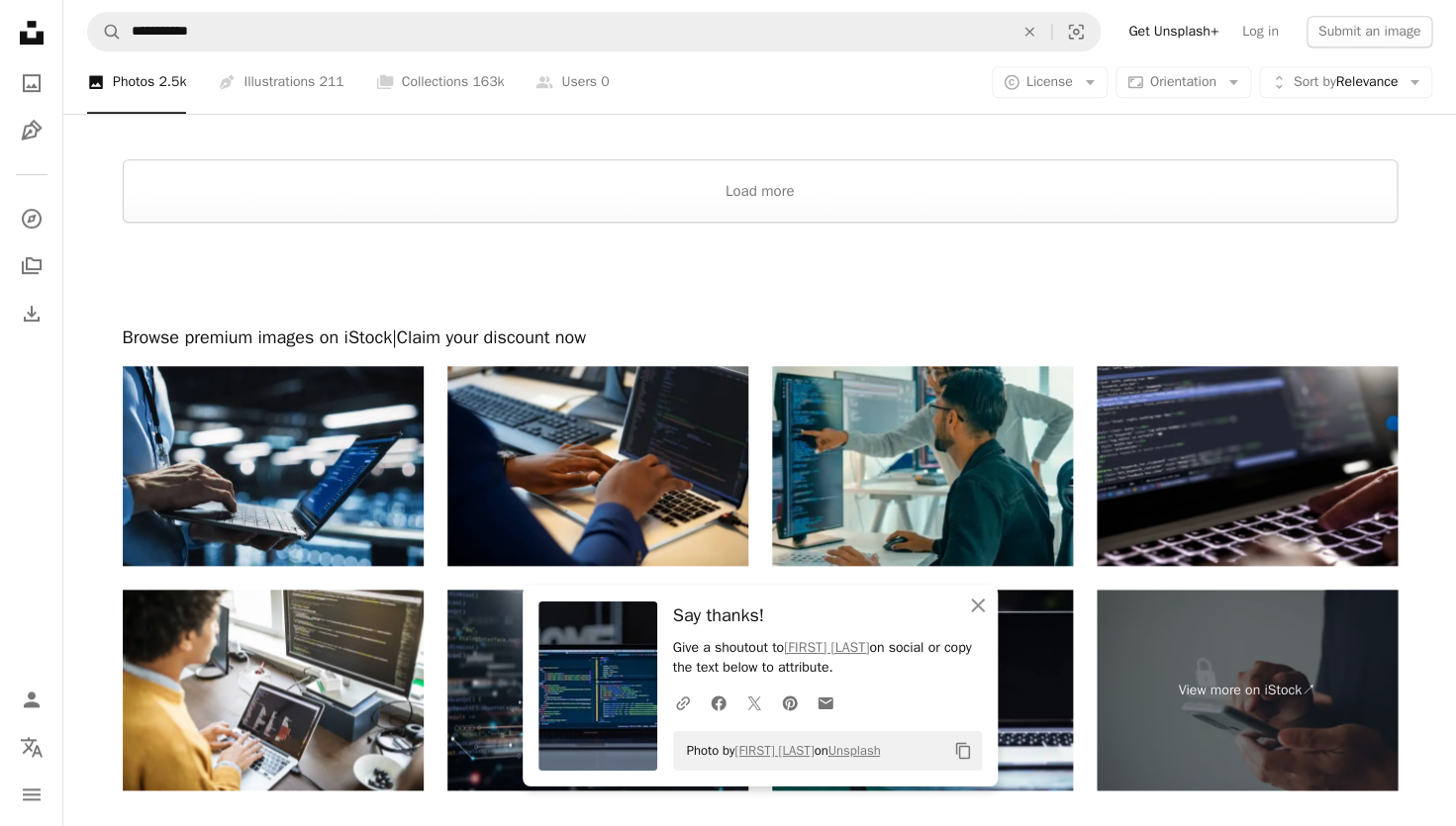 scroll, scrollTop: 3167, scrollLeft: 0, axis: vertical 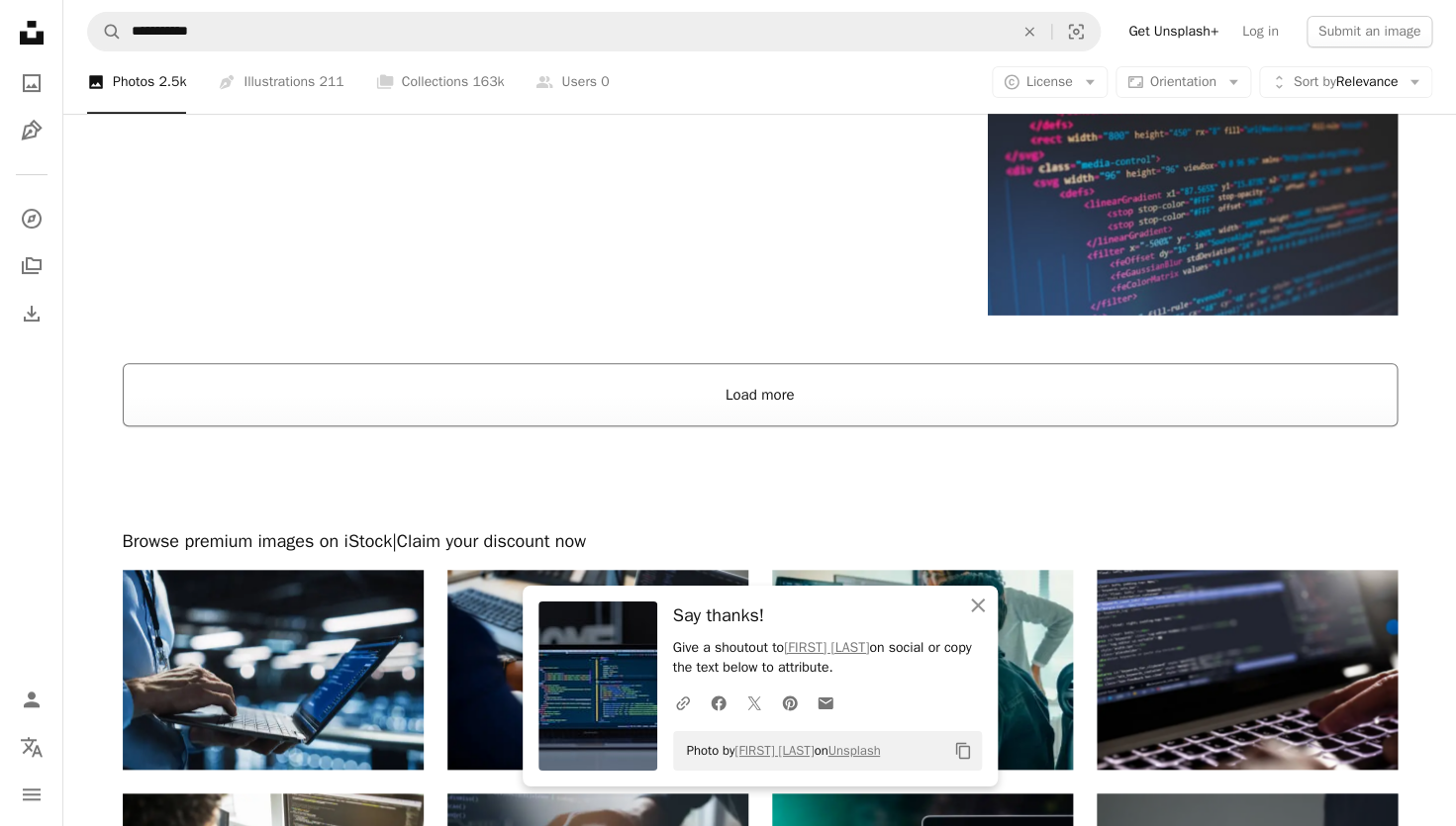 click on "Load more" at bounding box center (760, 395) 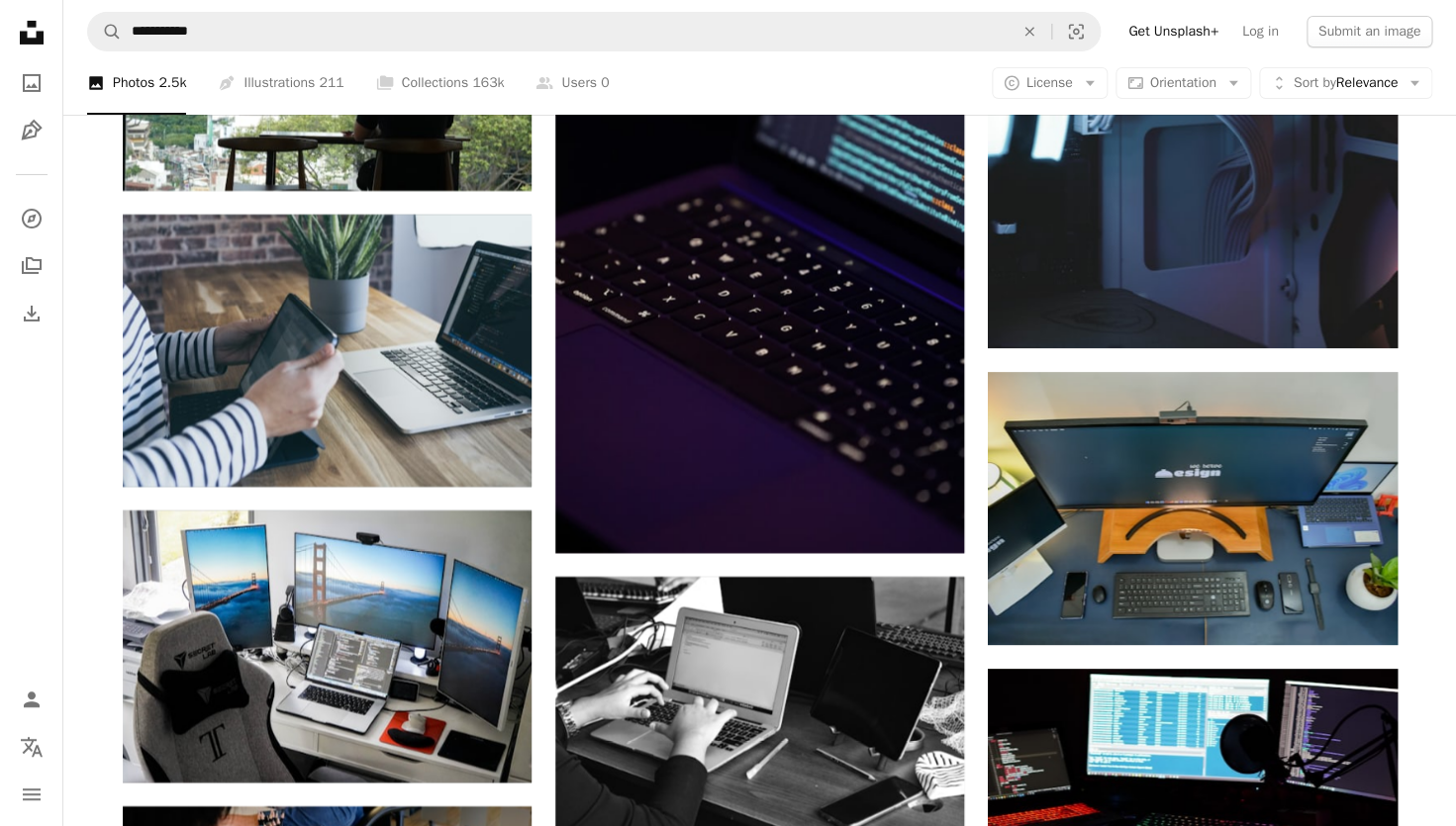 scroll, scrollTop: 11221, scrollLeft: 0, axis: vertical 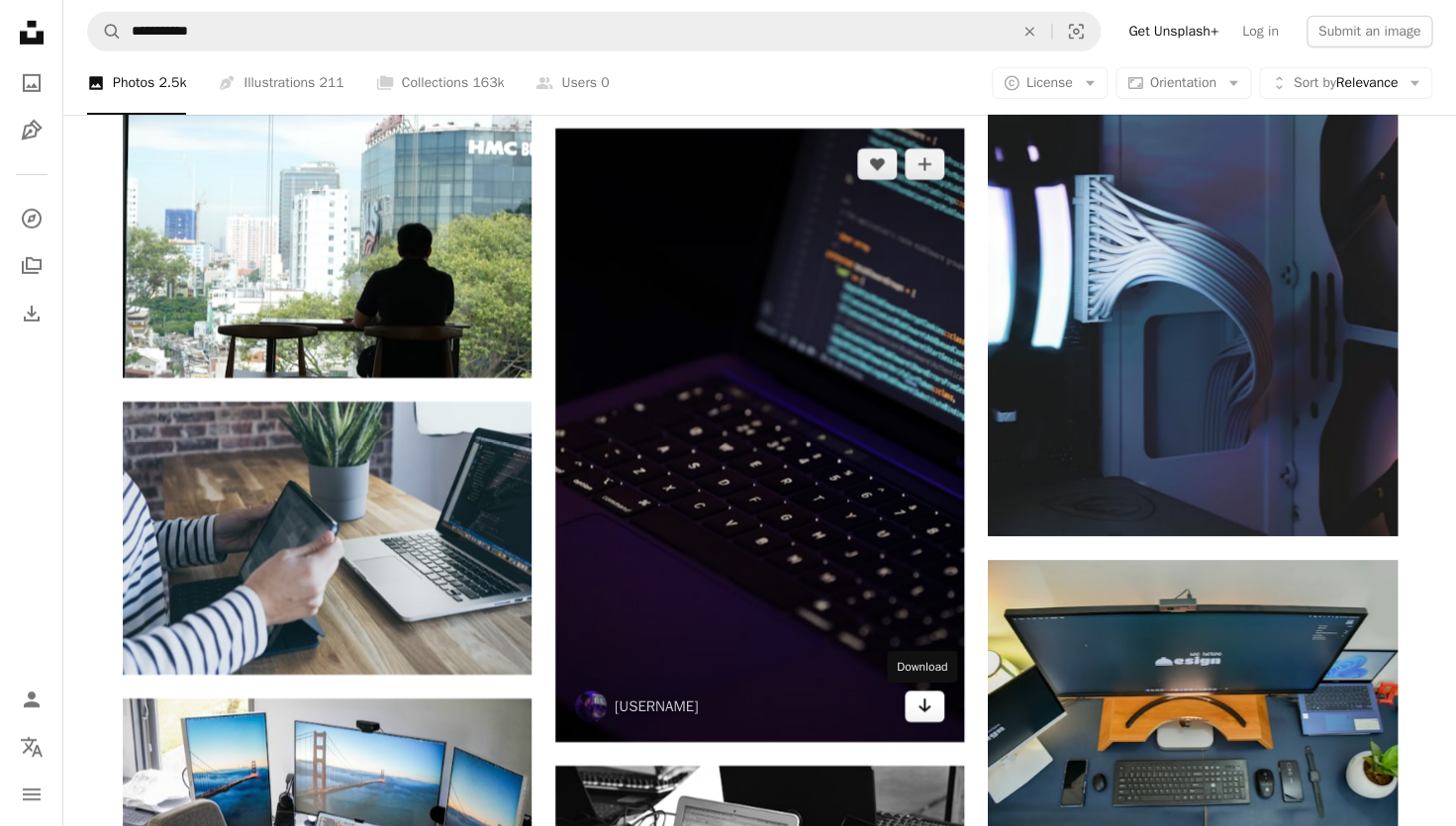 click on "Arrow pointing down" 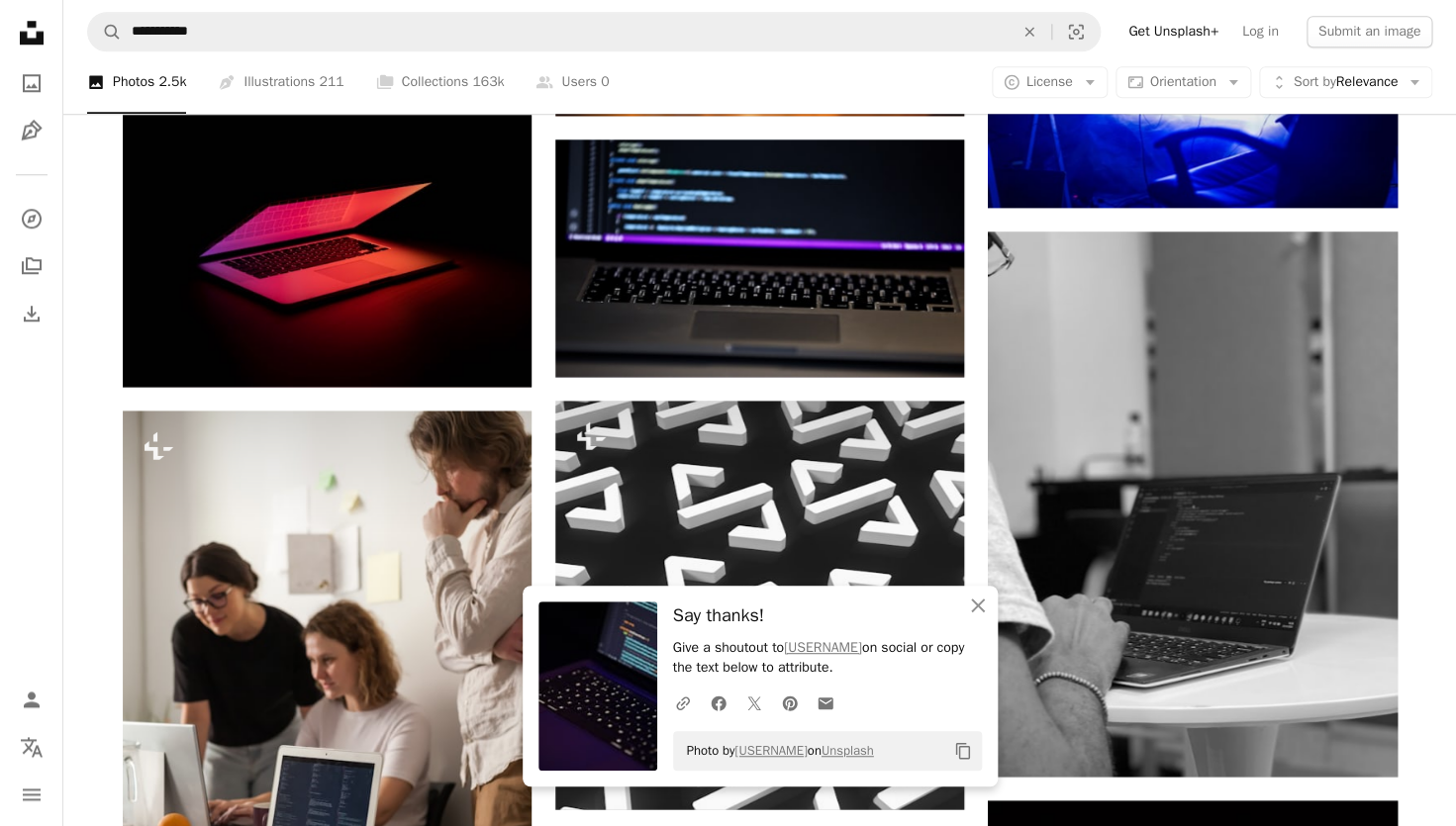 scroll, scrollTop: 12398, scrollLeft: 0, axis: vertical 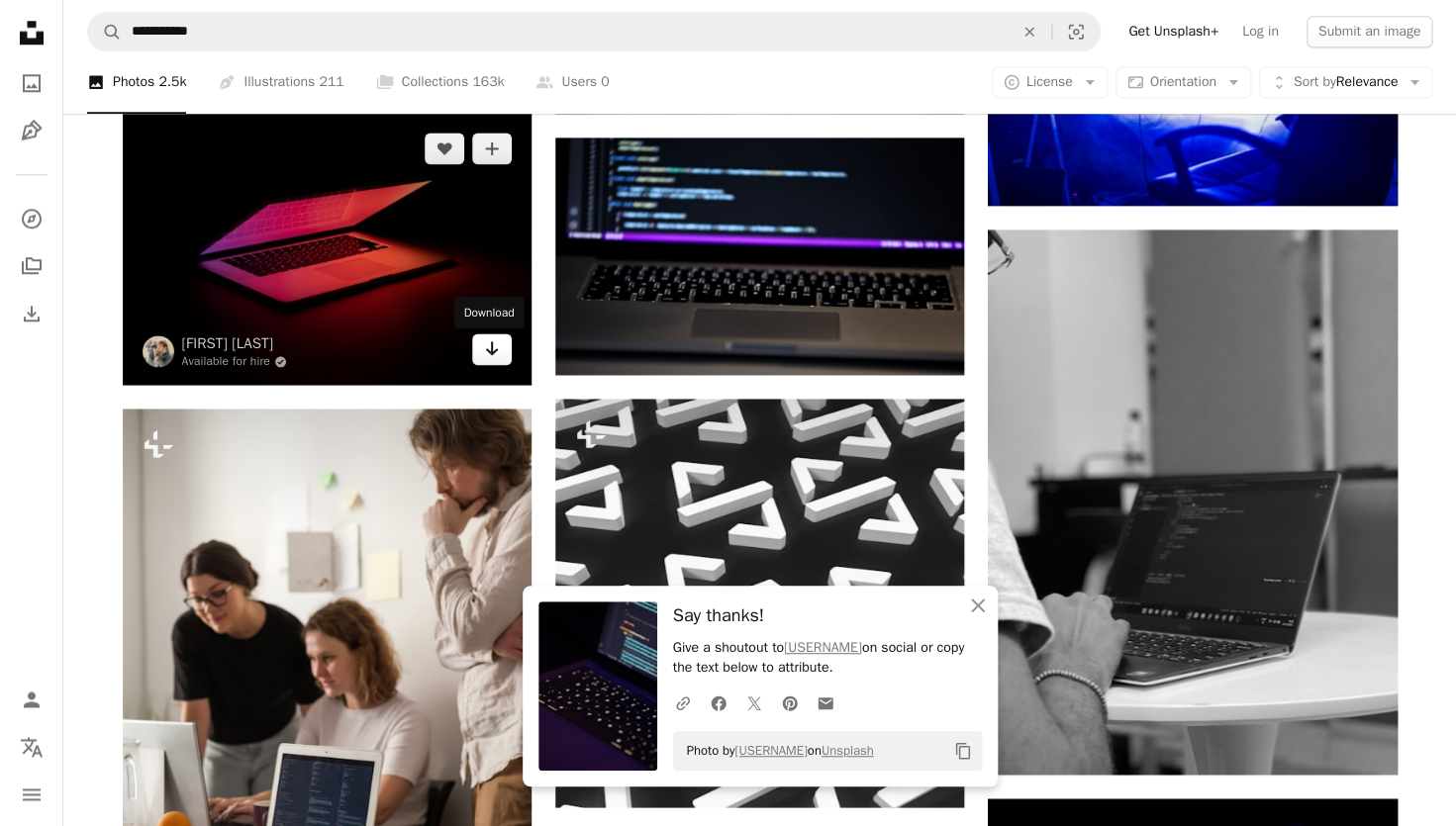 click on "Arrow pointing down" 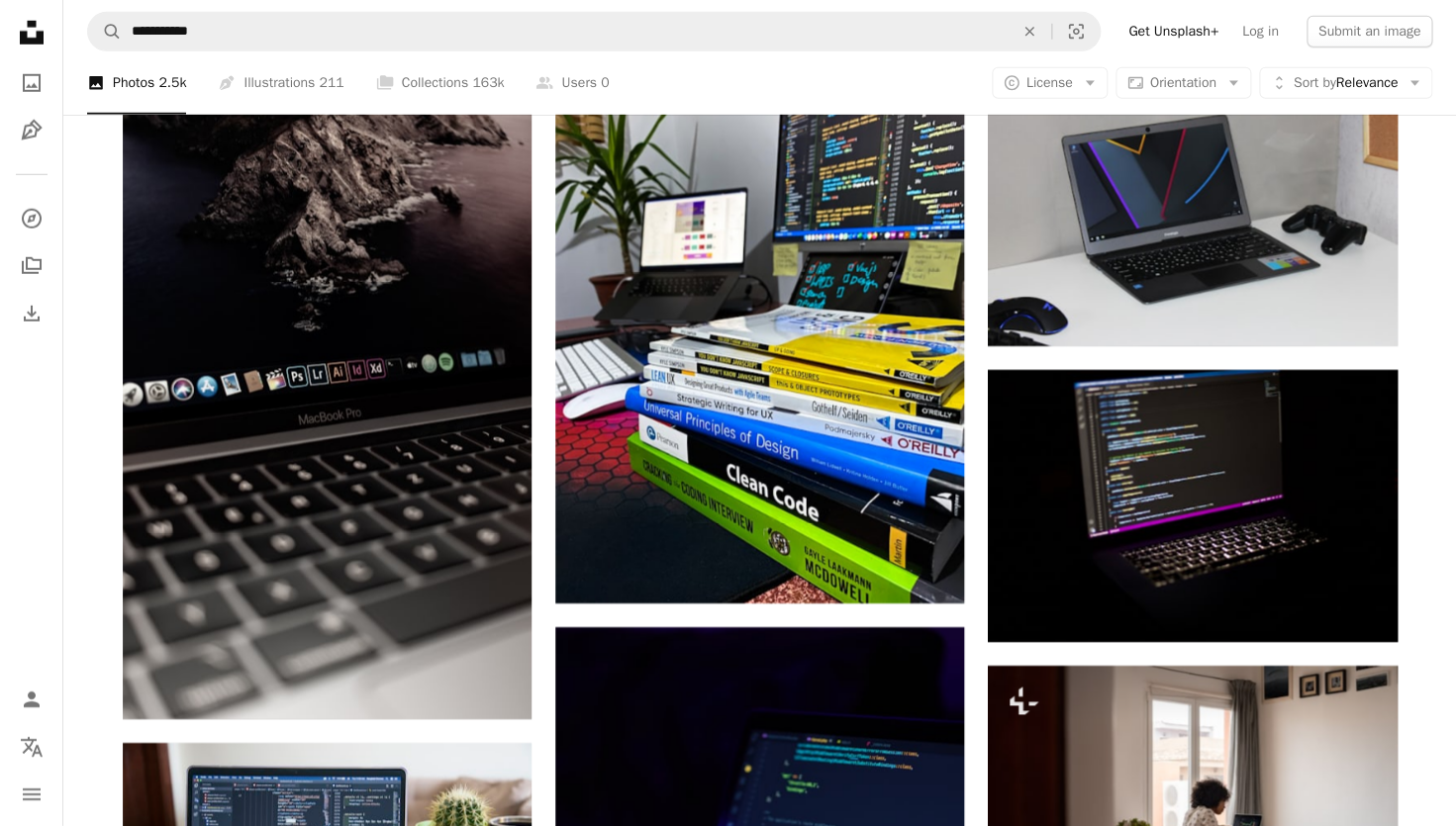 scroll, scrollTop: 16988, scrollLeft: 0, axis: vertical 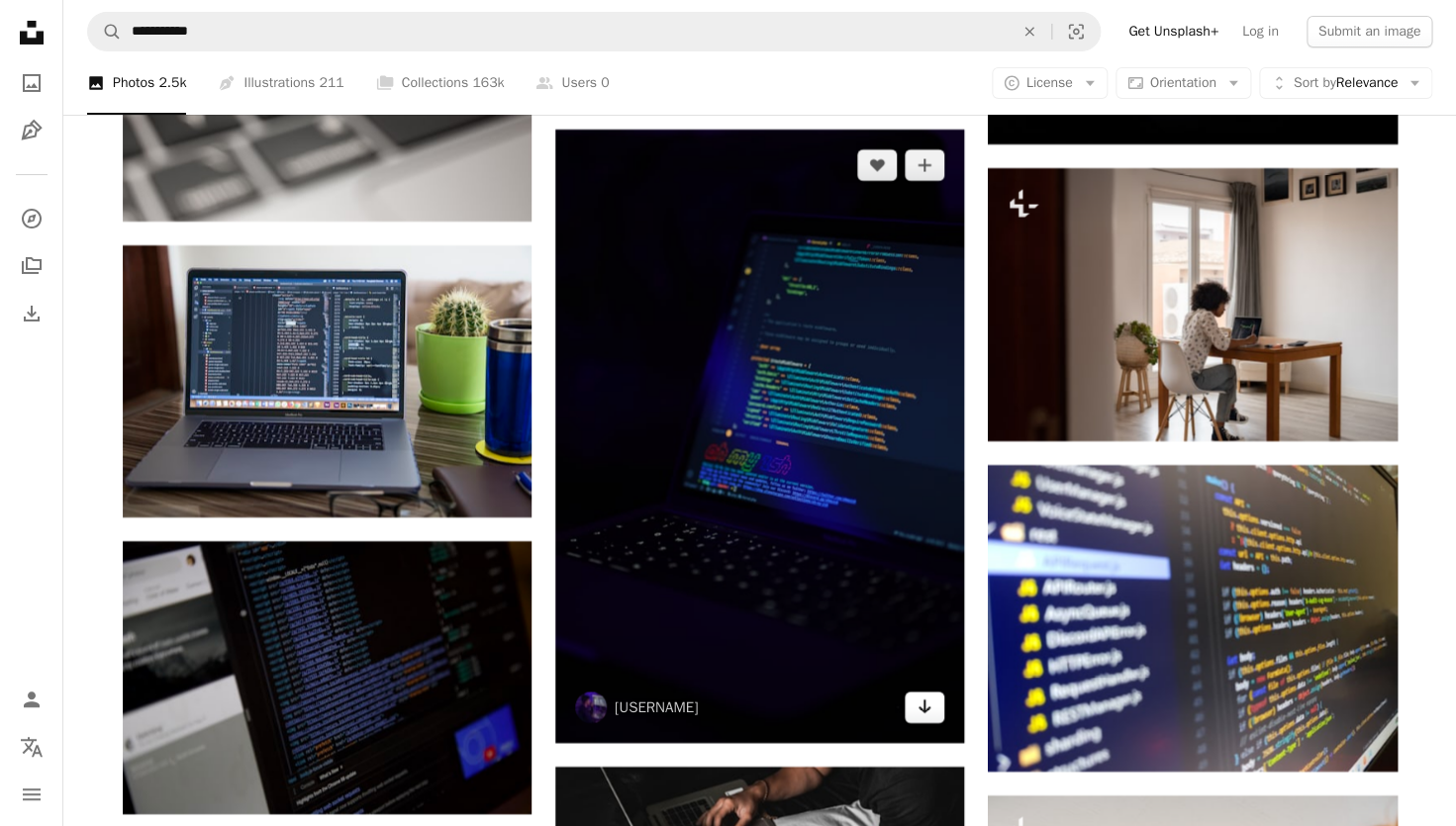click on "Arrow pointing down" 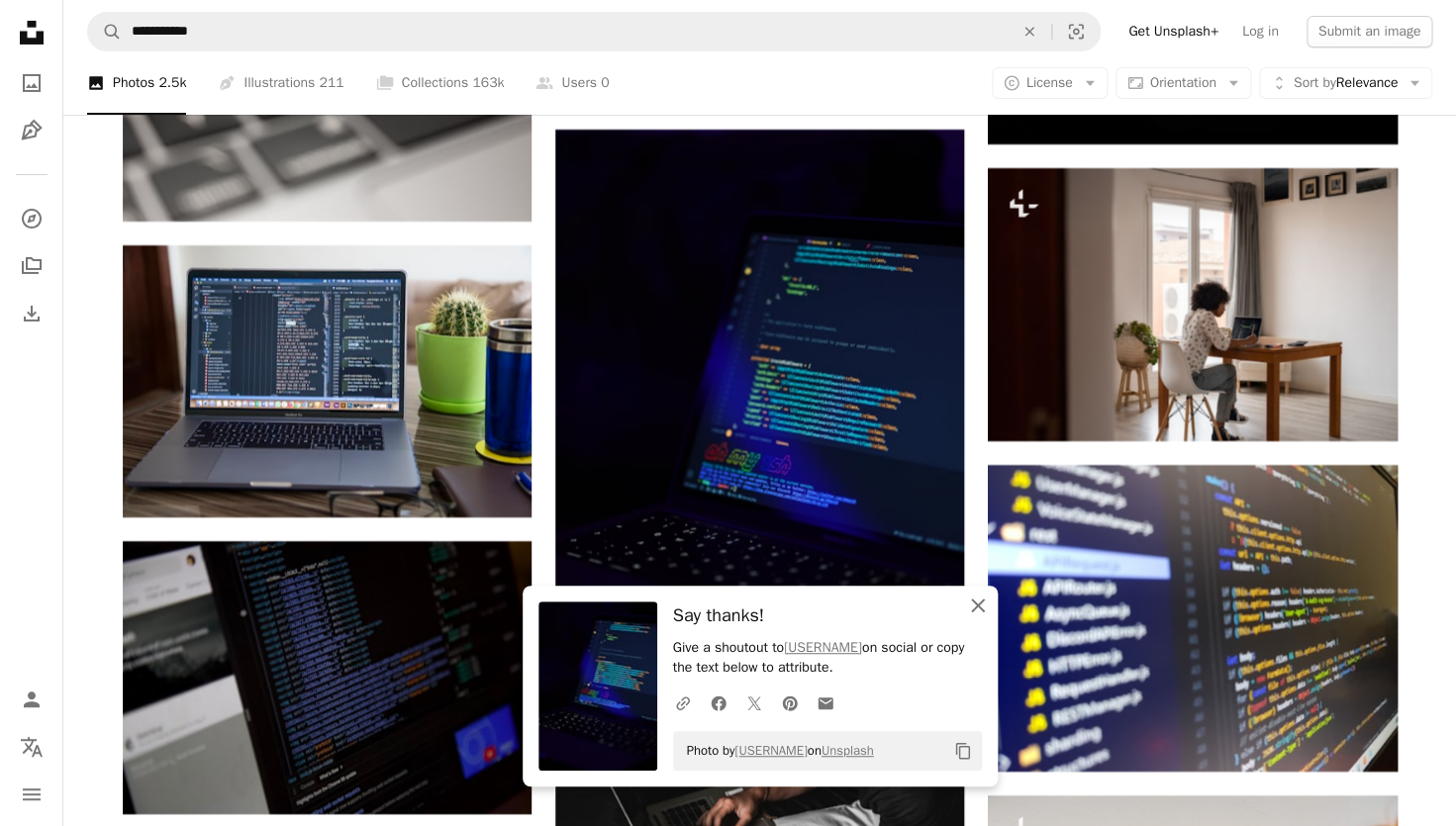 click on "An X shape" 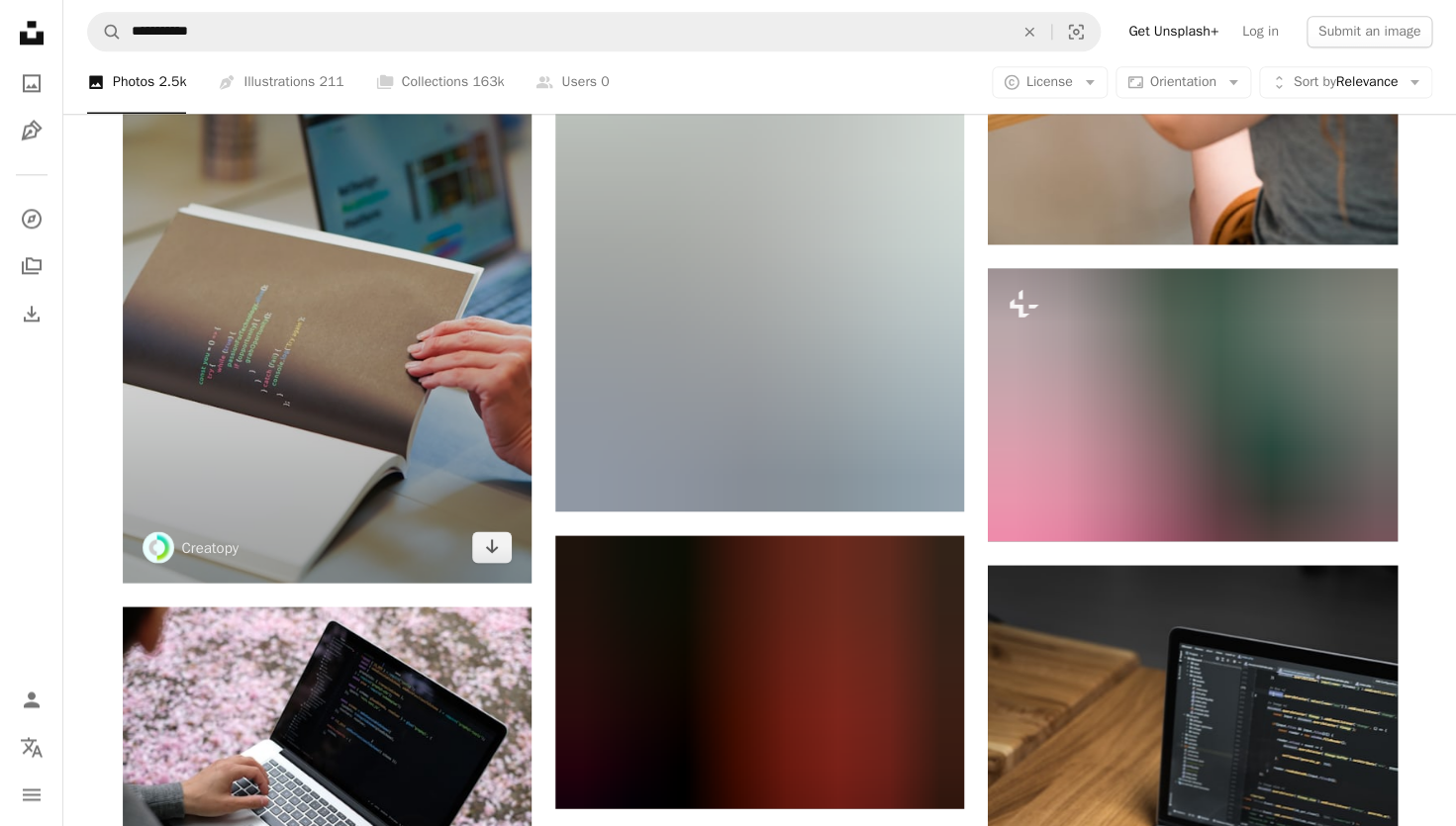scroll, scrollTop: 18456, scrollLeft: 0, axis: vertical 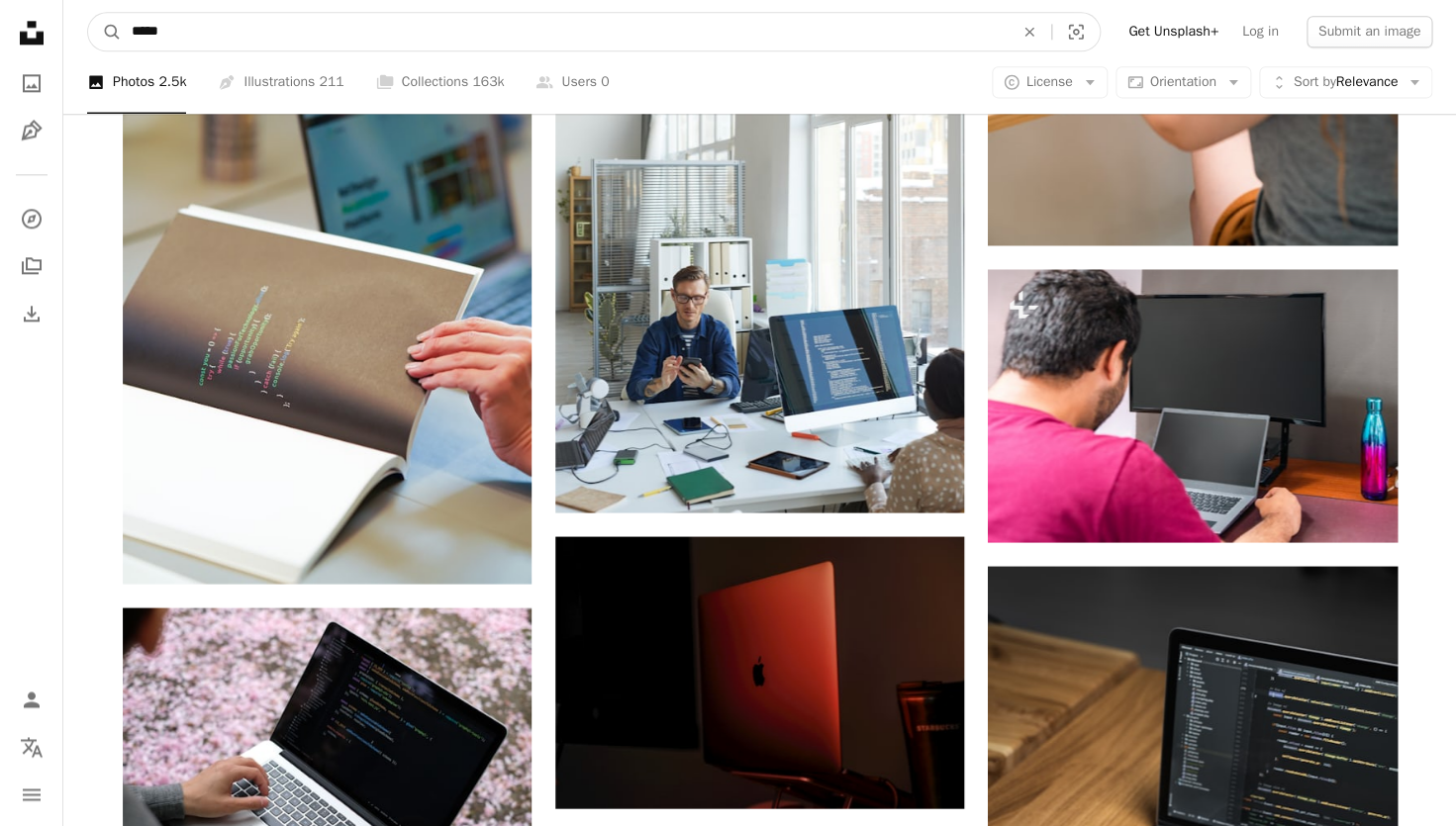 type on "****" 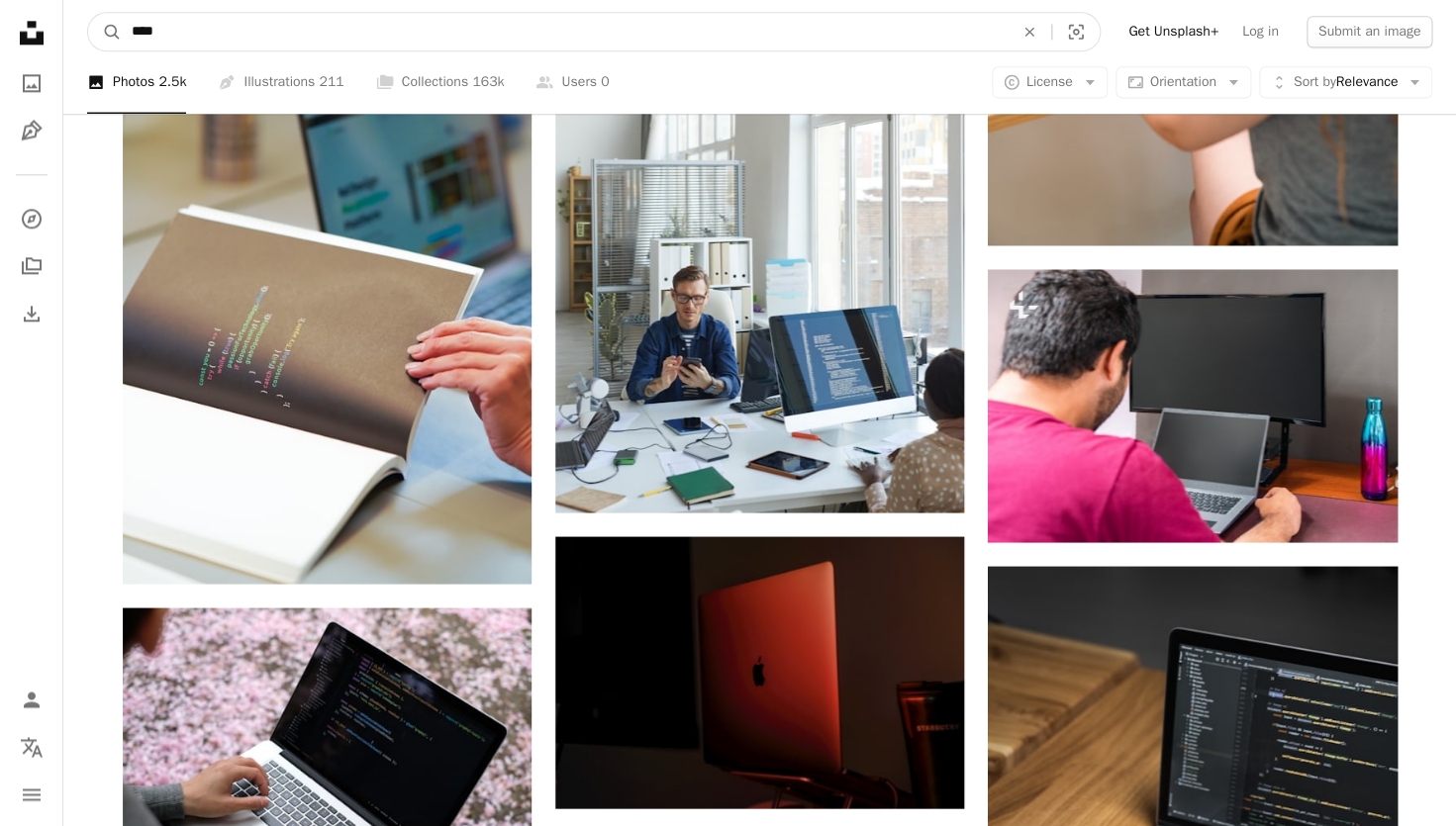 click on "A magnifying glass" at bounding box center [105, 32] 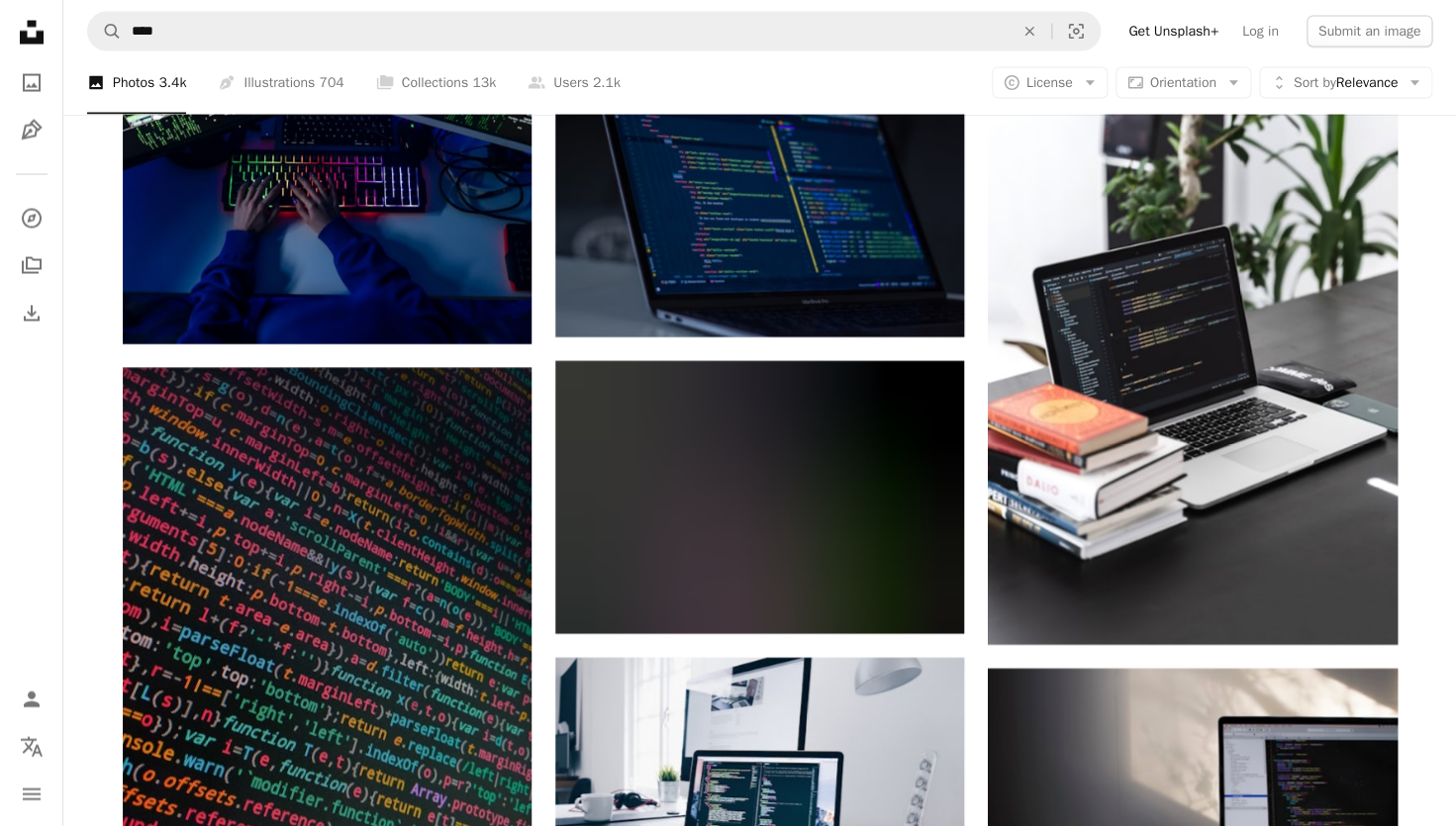 scroll, scrollTop: 1619, scrollLeft: 0, axis: vertical 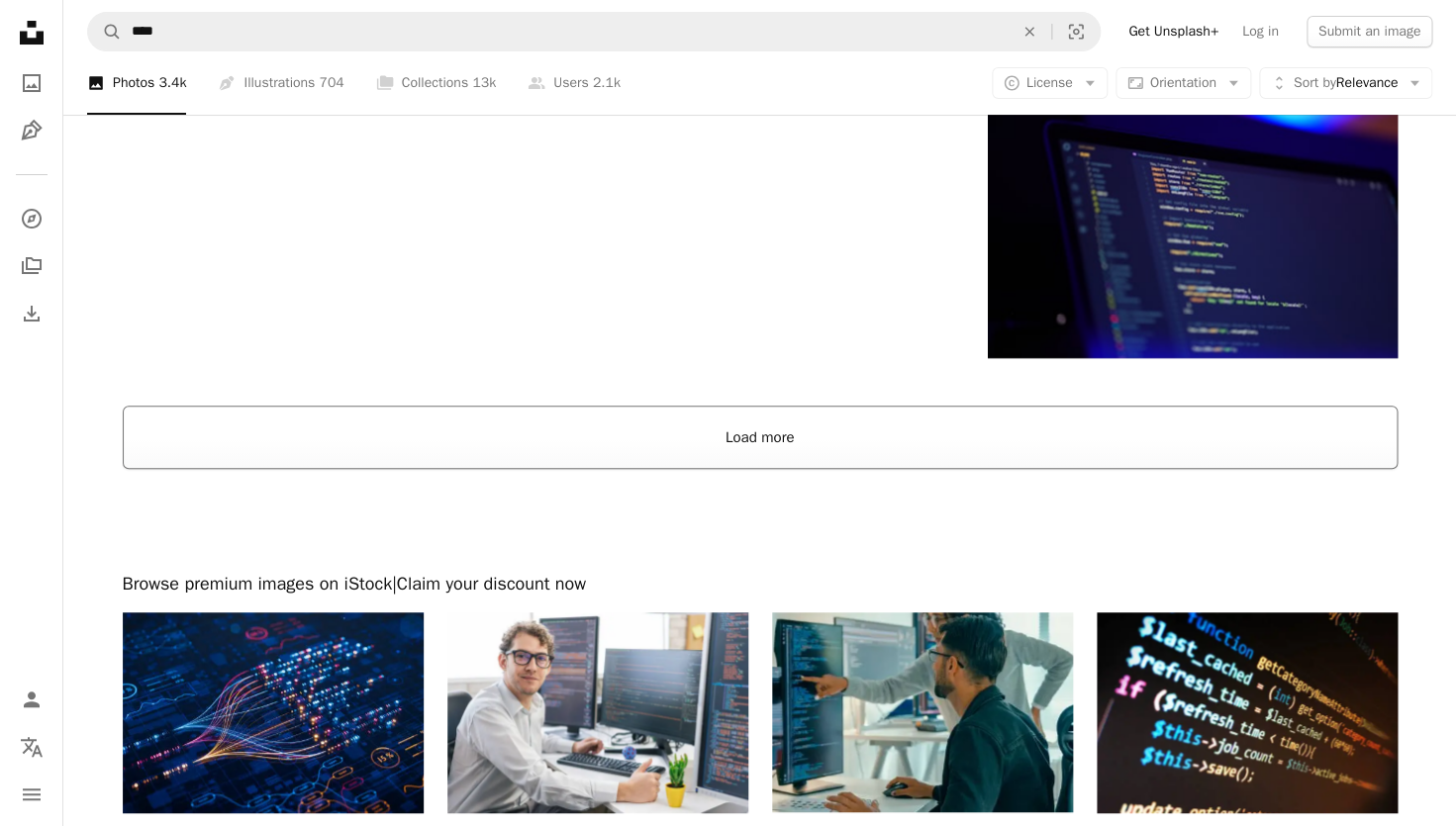 click on "Load more" at bounding box center [760, 437] 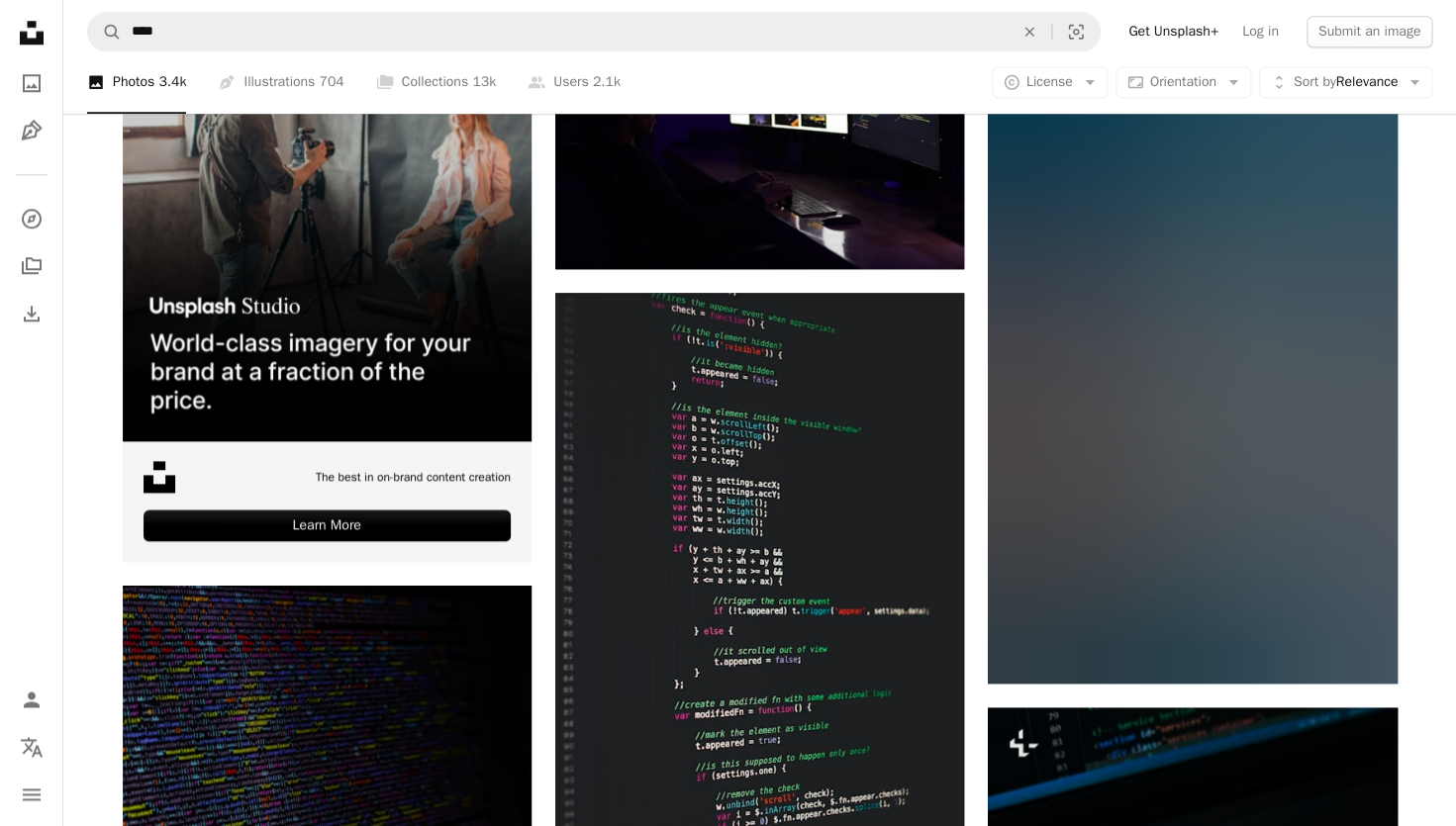 scroll, scrollTop: 3661, scrollLeft: 0, axis: vertical 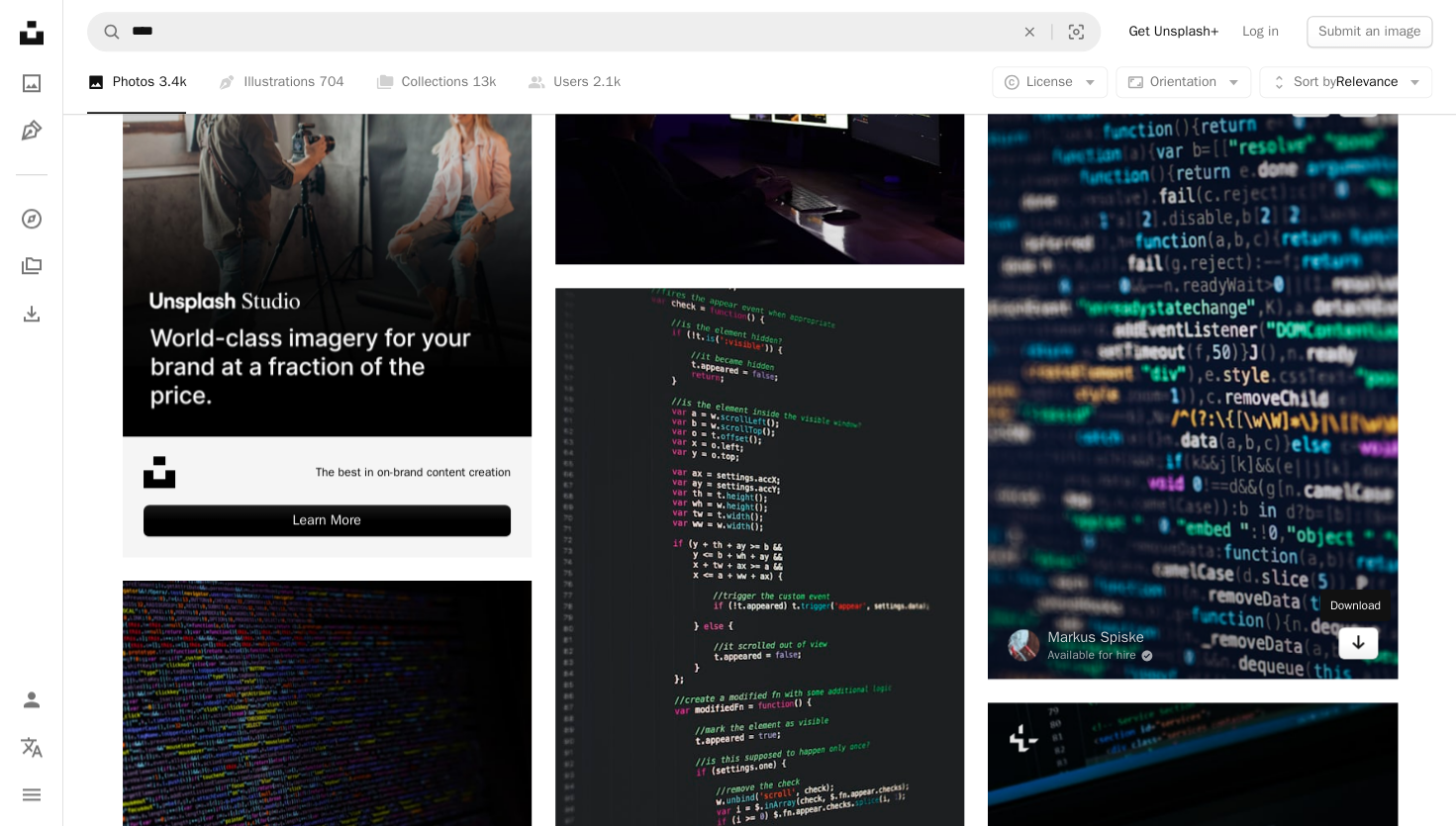 click on "Arrow pointing down" 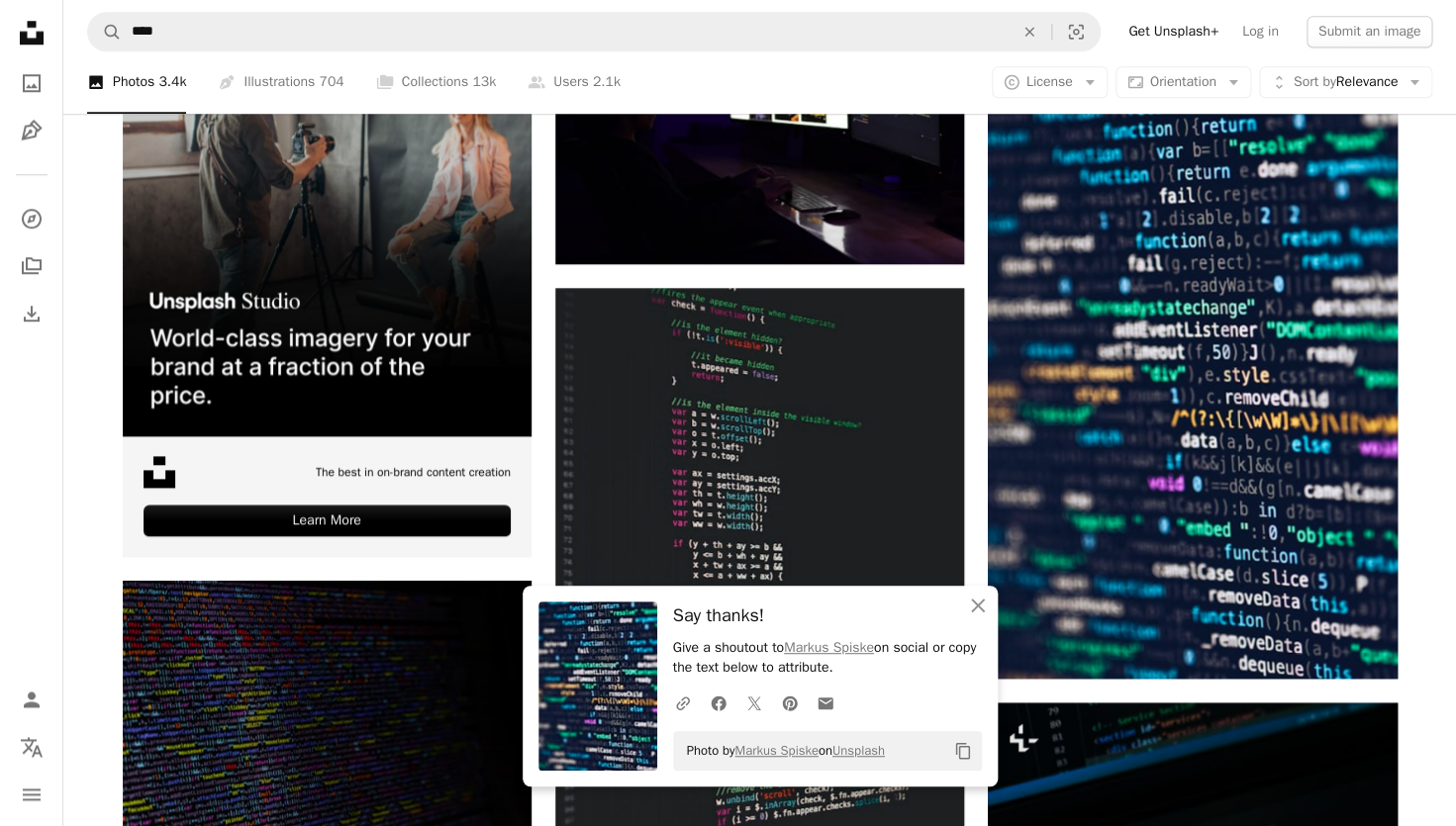 click on "Photo by  [USERNAME]  on  Unsplash" at bounding box center [760, 832] 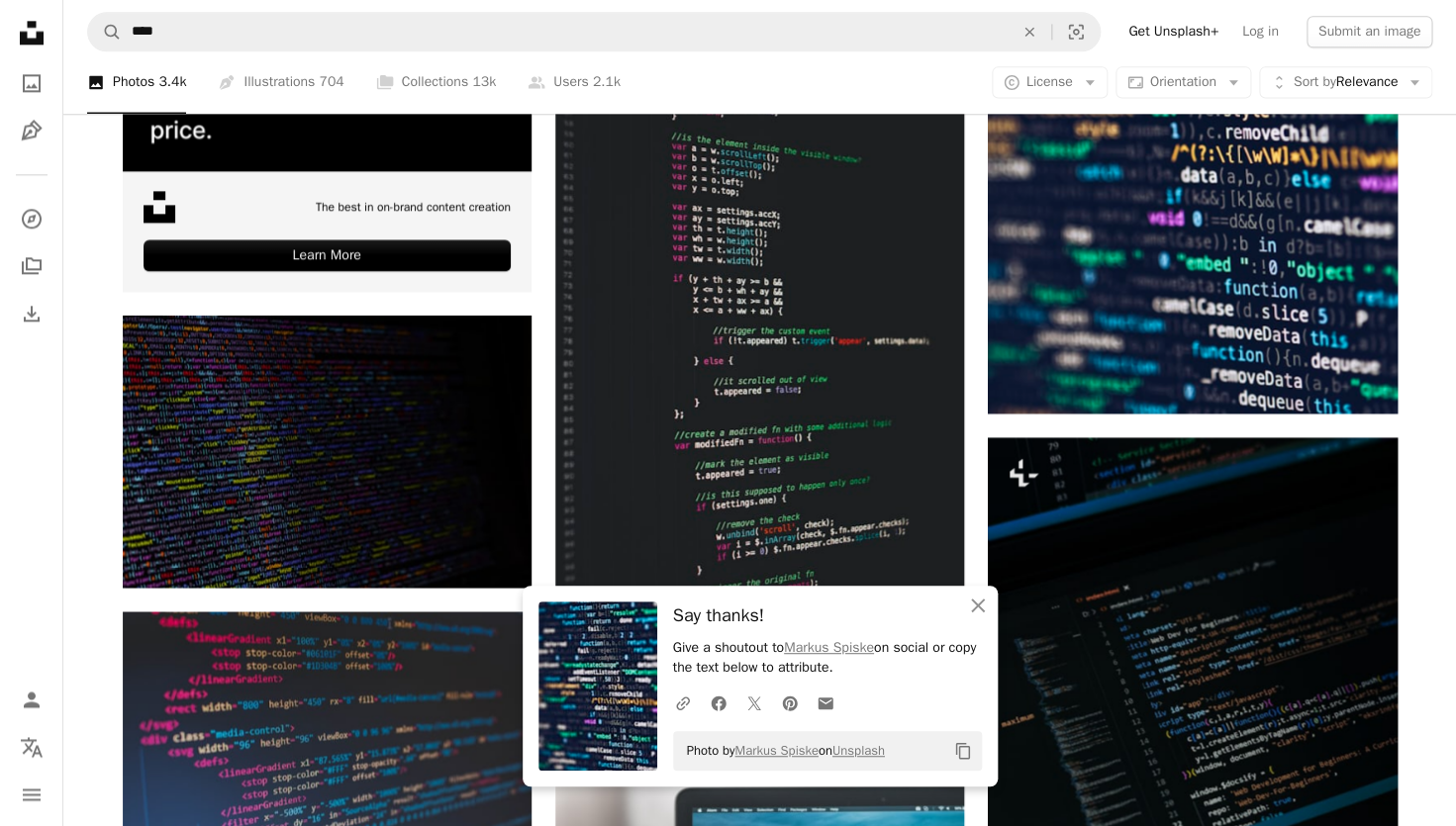 scroll, scrollTop: 3999, scrollLeft: 0, axis: vertical 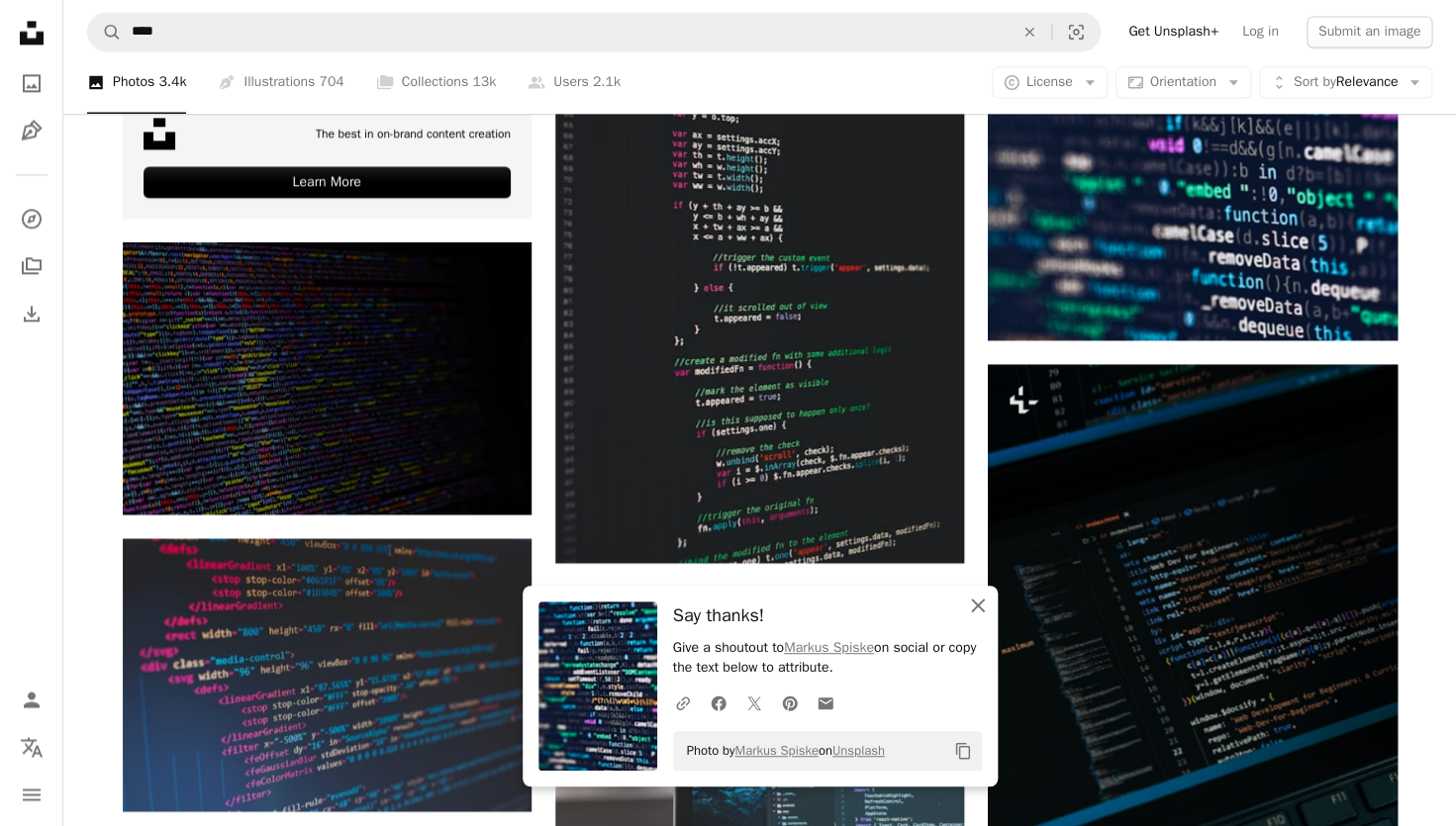 click on "An X shape" 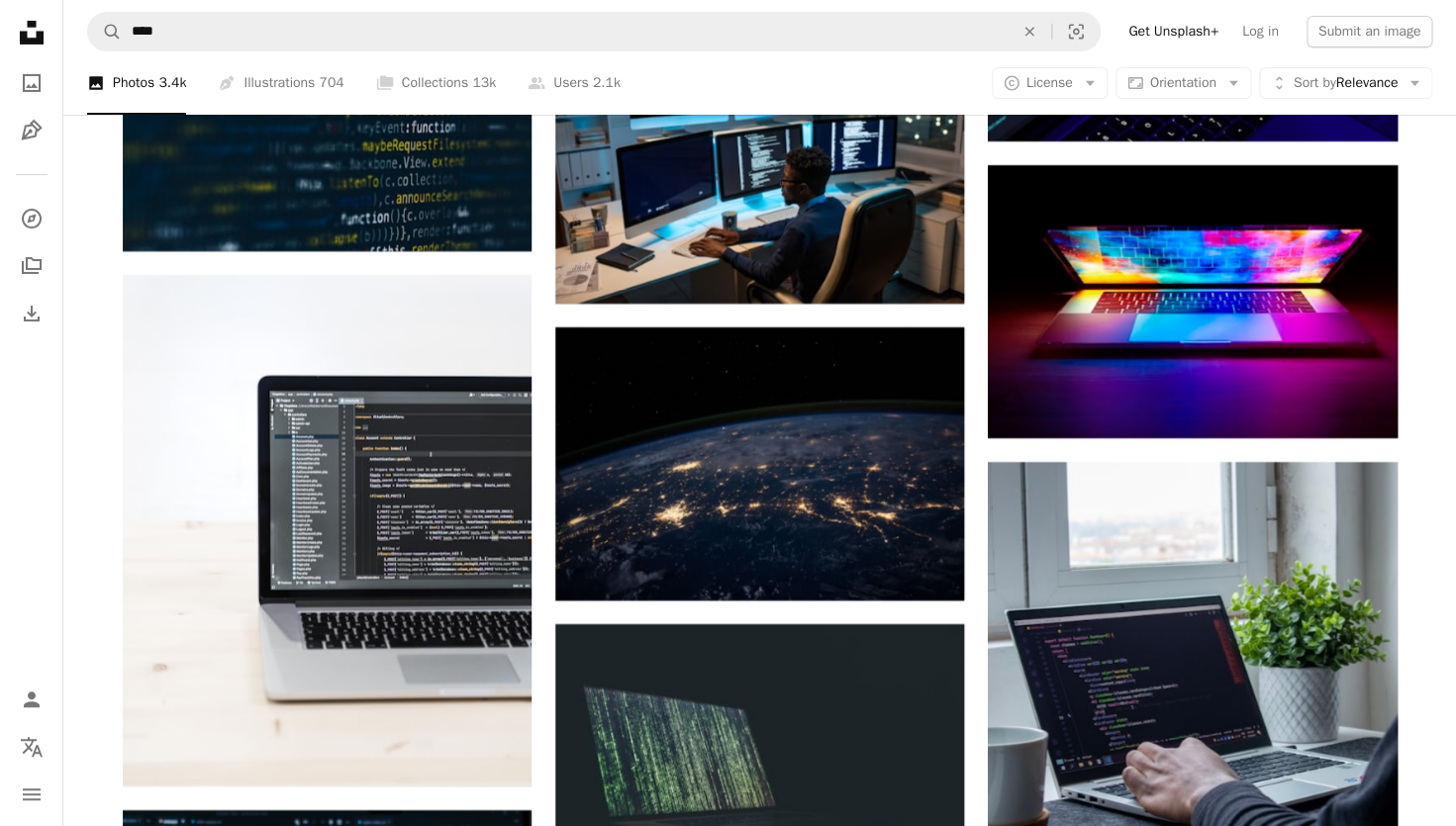 scroll, scrollTop: 11494, scrollLeft: 0, axis: vertical 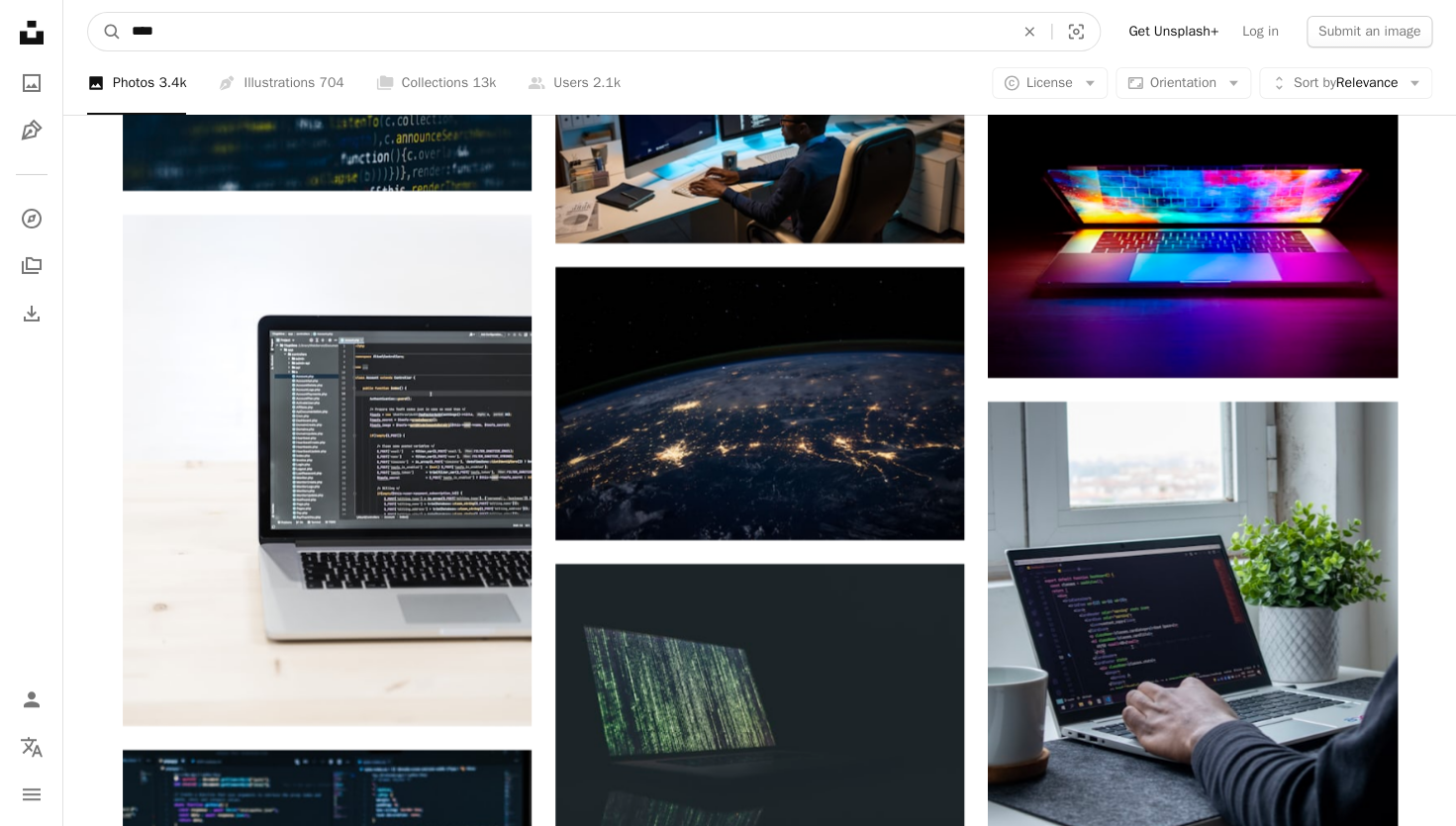 click on "****" at bounding box center (564, 32) 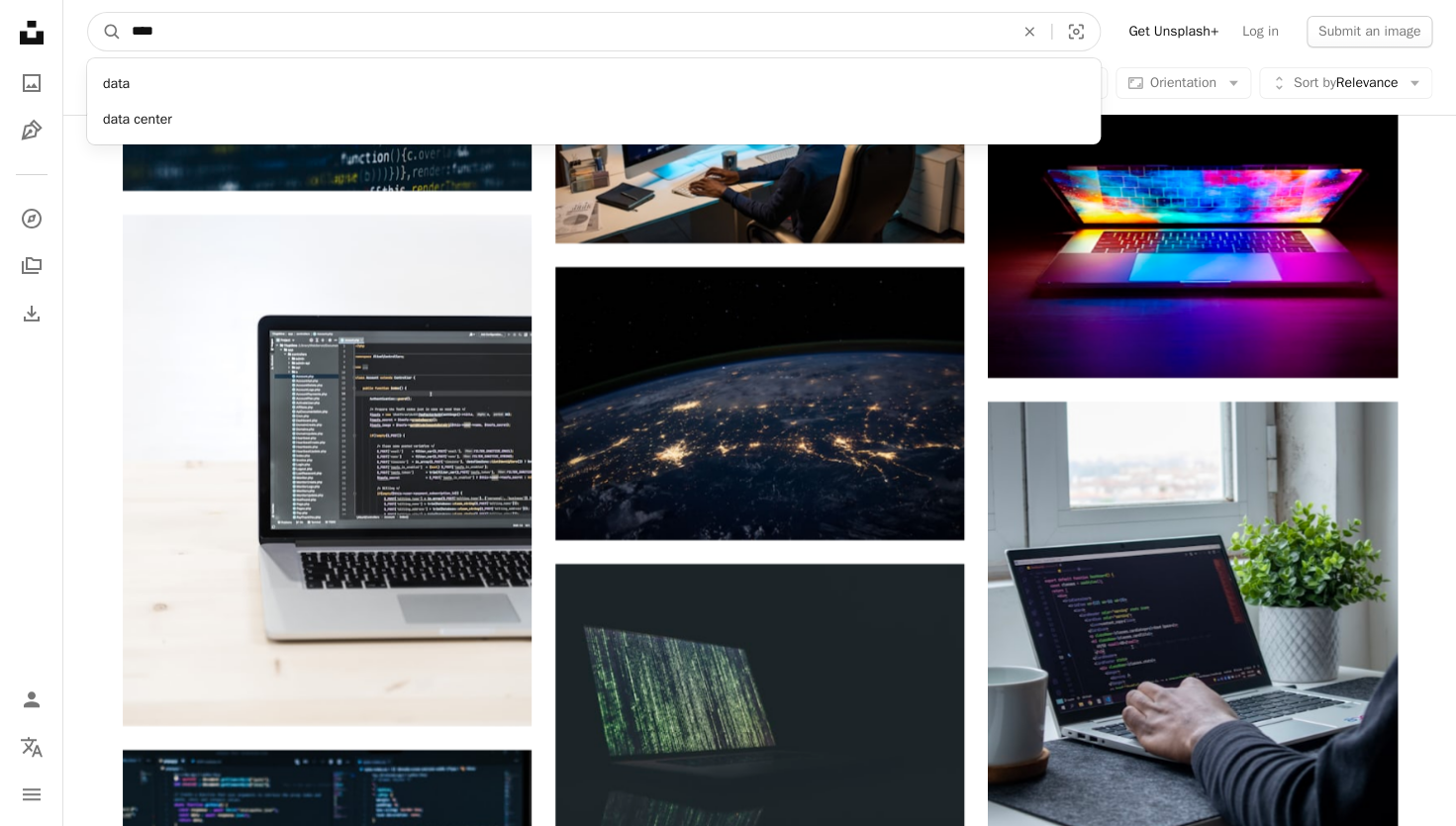 type on "****" 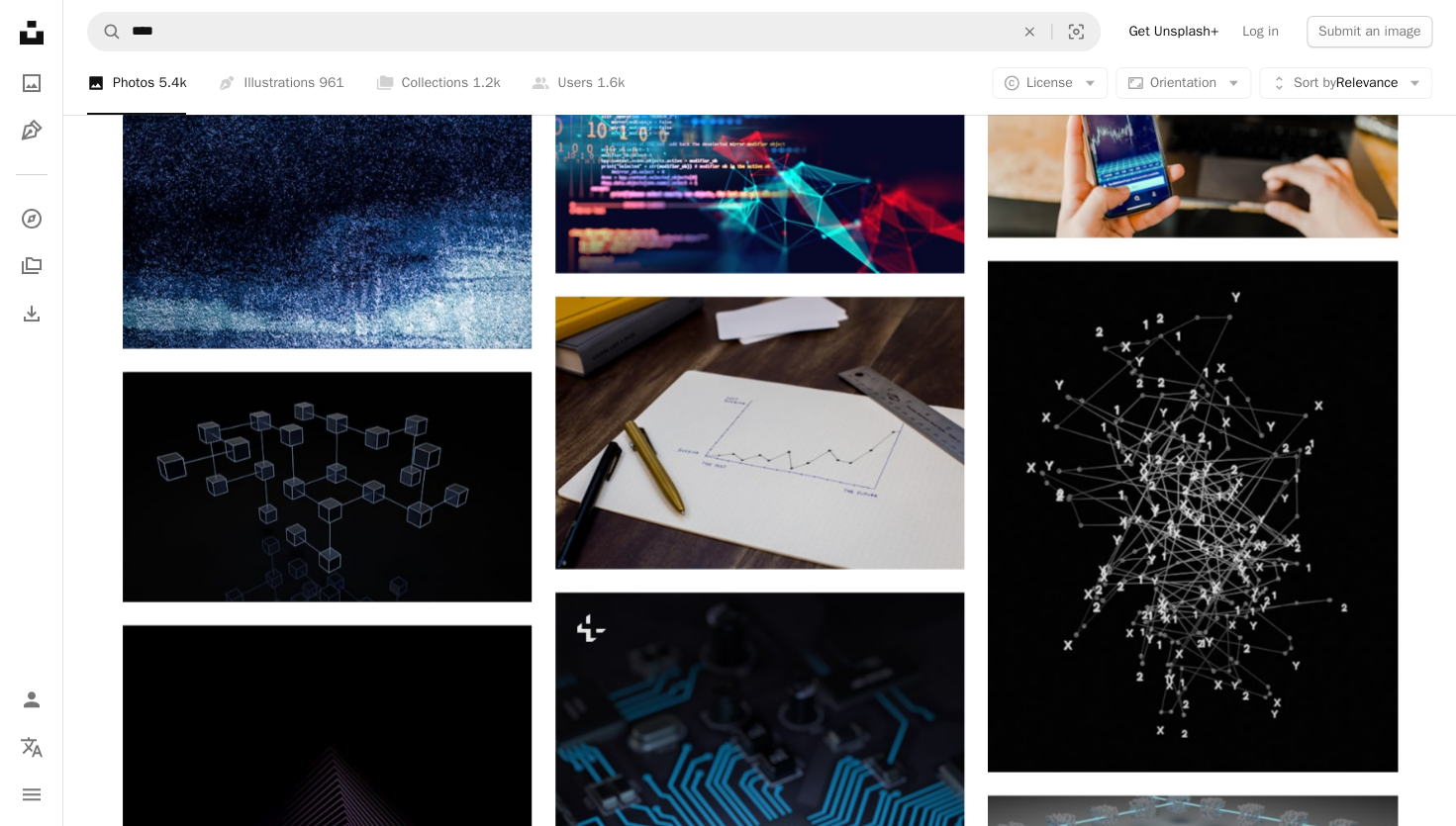 scroll, scrollTop: 14718, scrollLeft: 0, axis: vertical 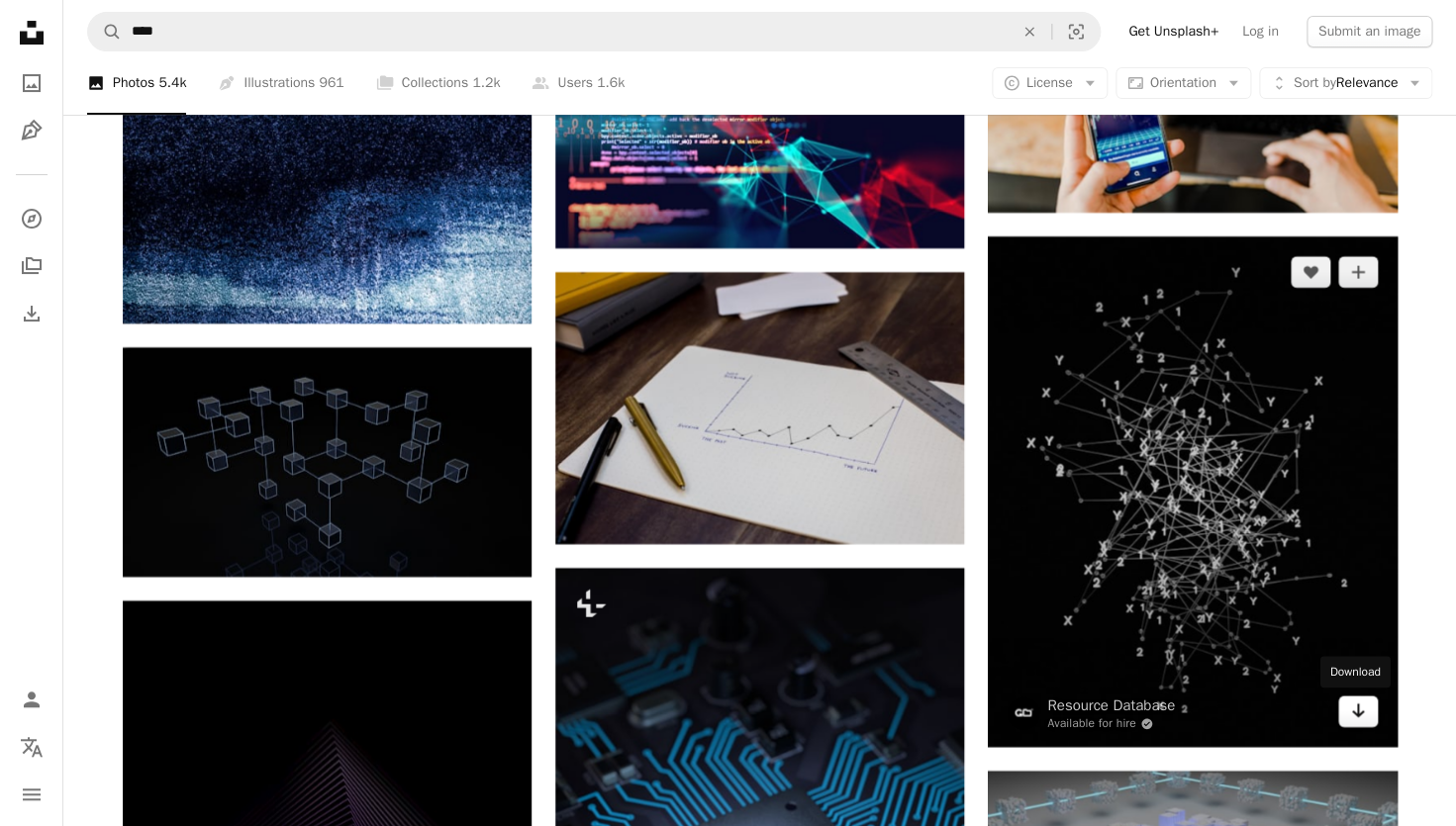 click on "Arrow pointing down" 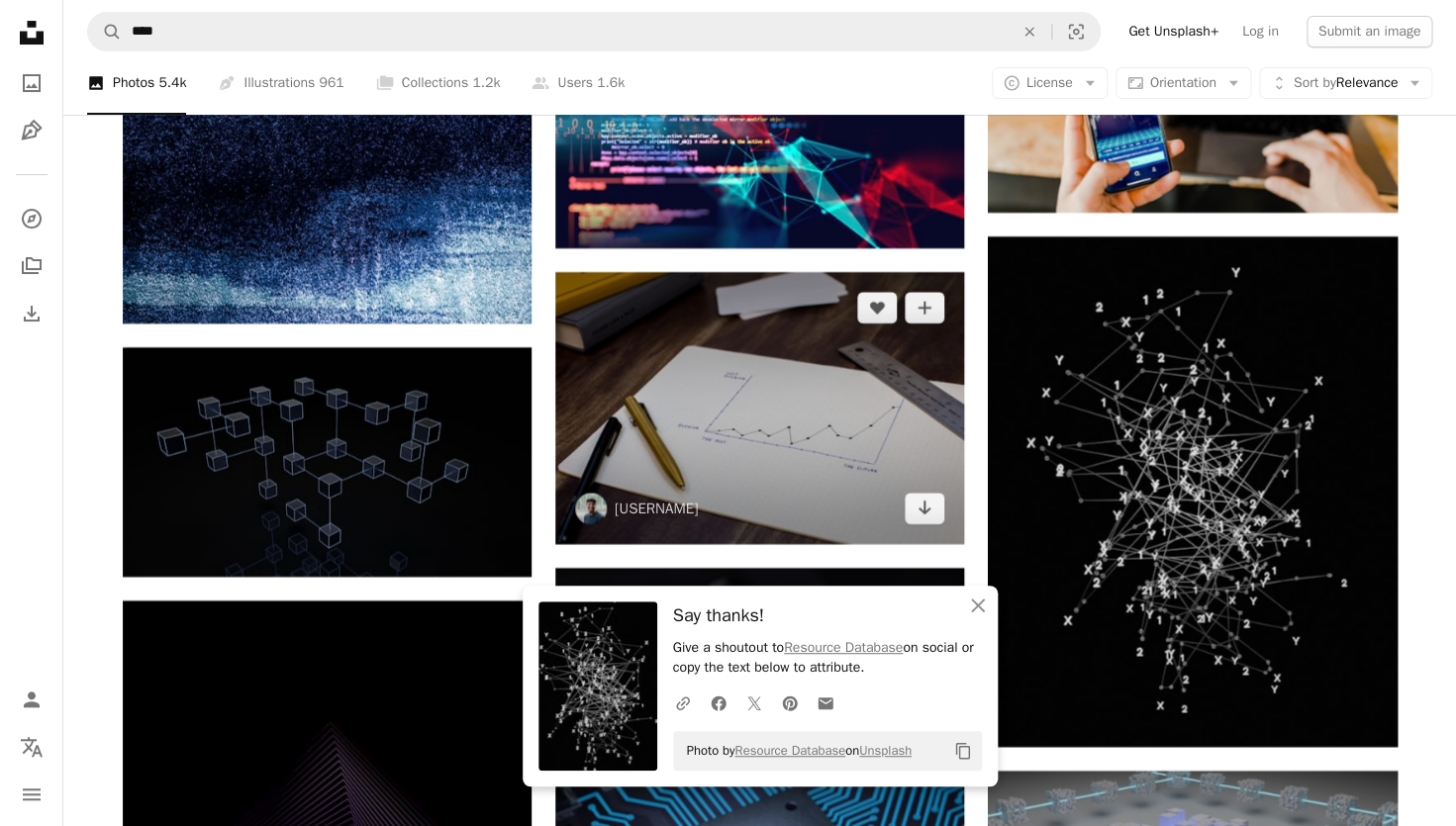 click at bounding box center [759, 408] 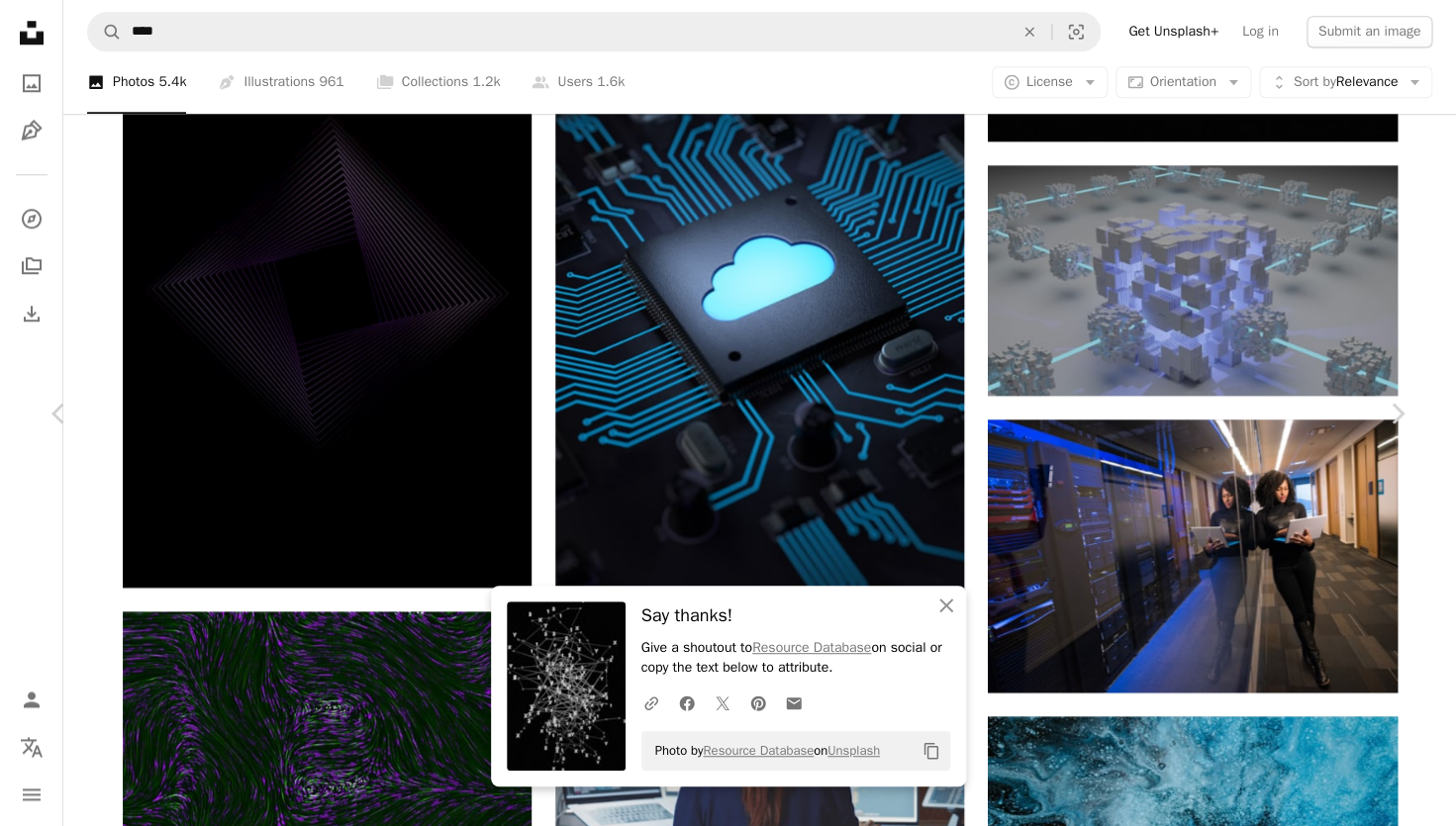 click on "An X shape" at bounding box center (20, 20) 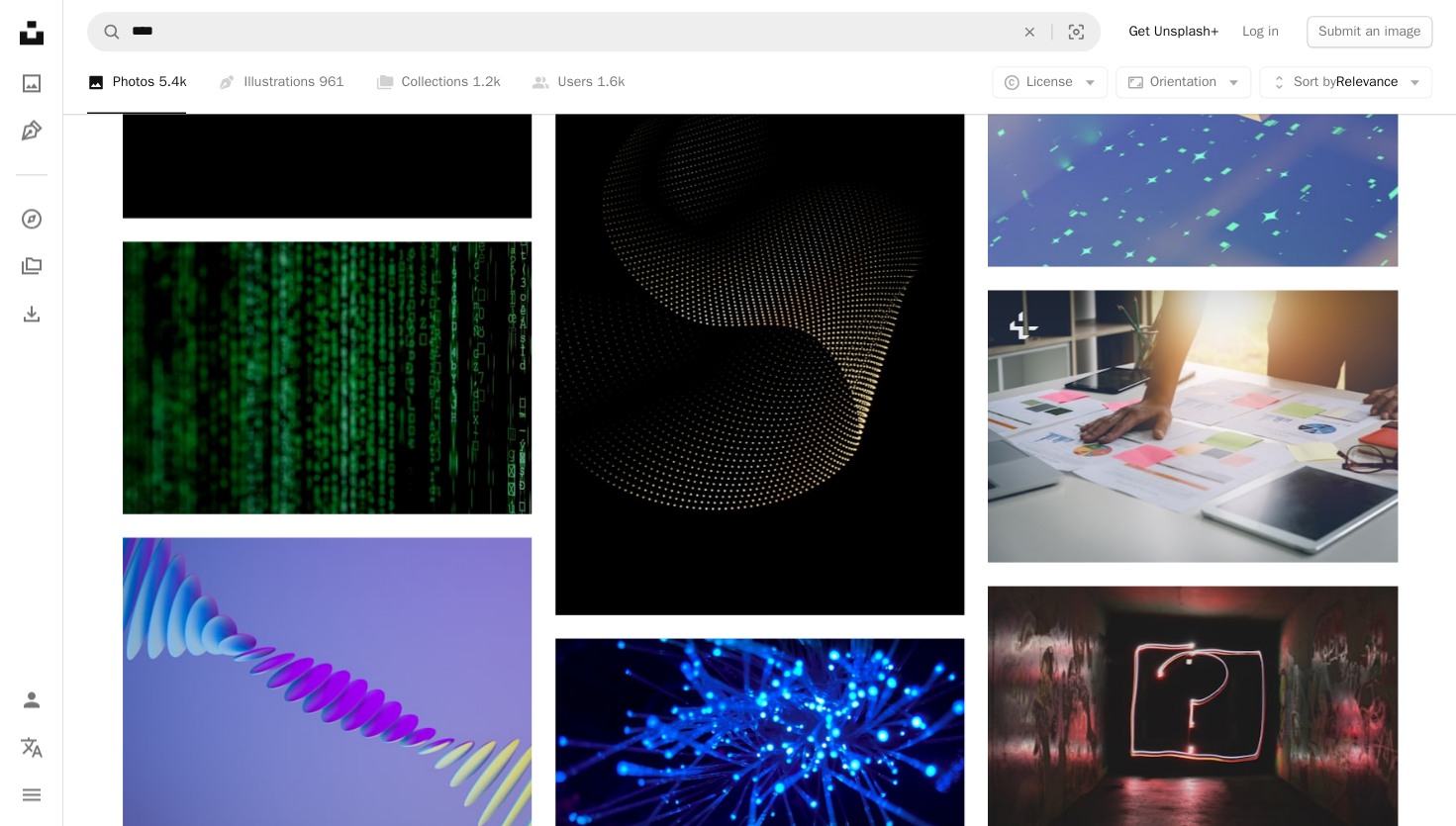 scroll, scrollTop: 21376, scrollLeft: 0, axis: vertical 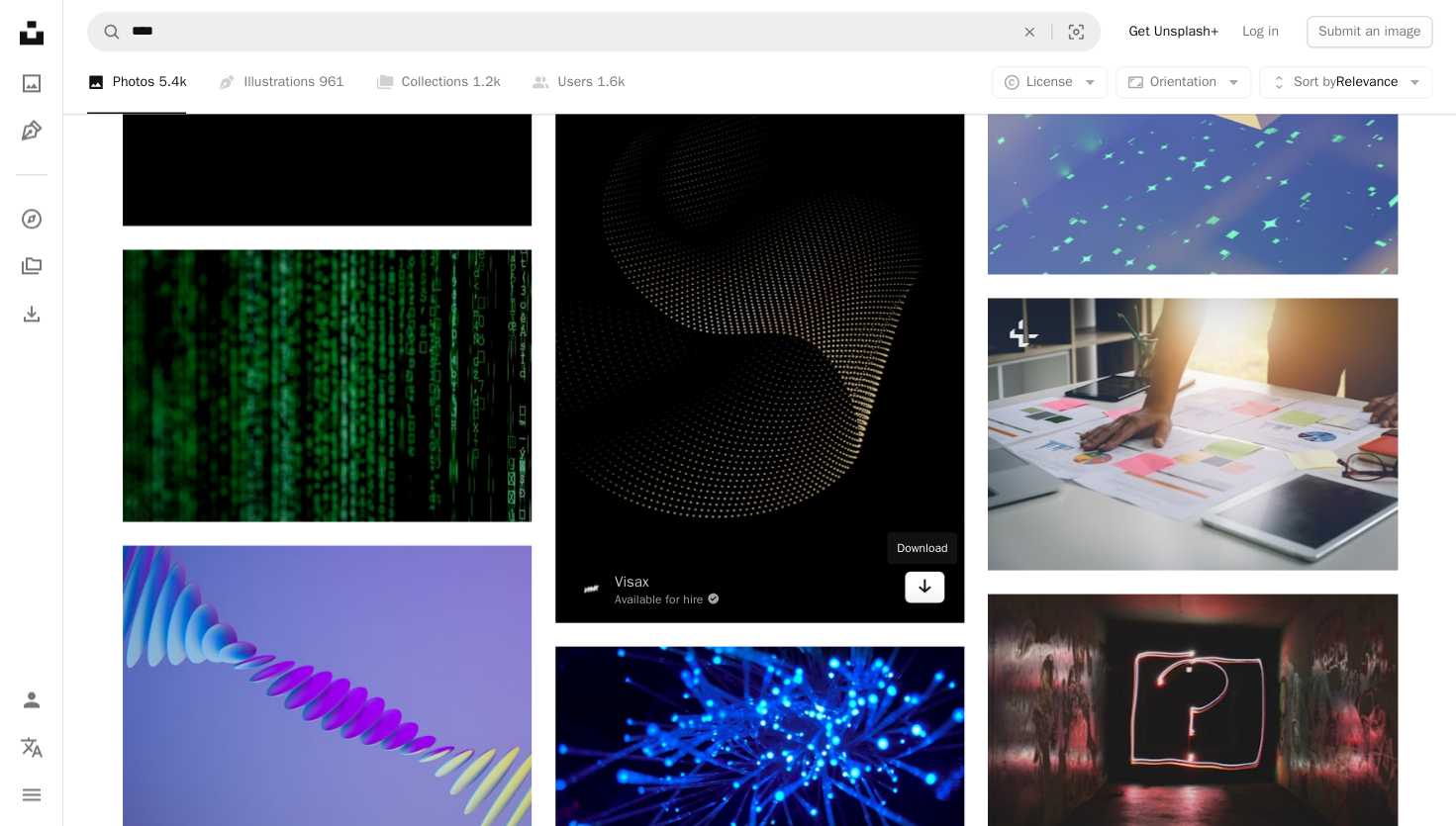 click on "Arrow pointing down" 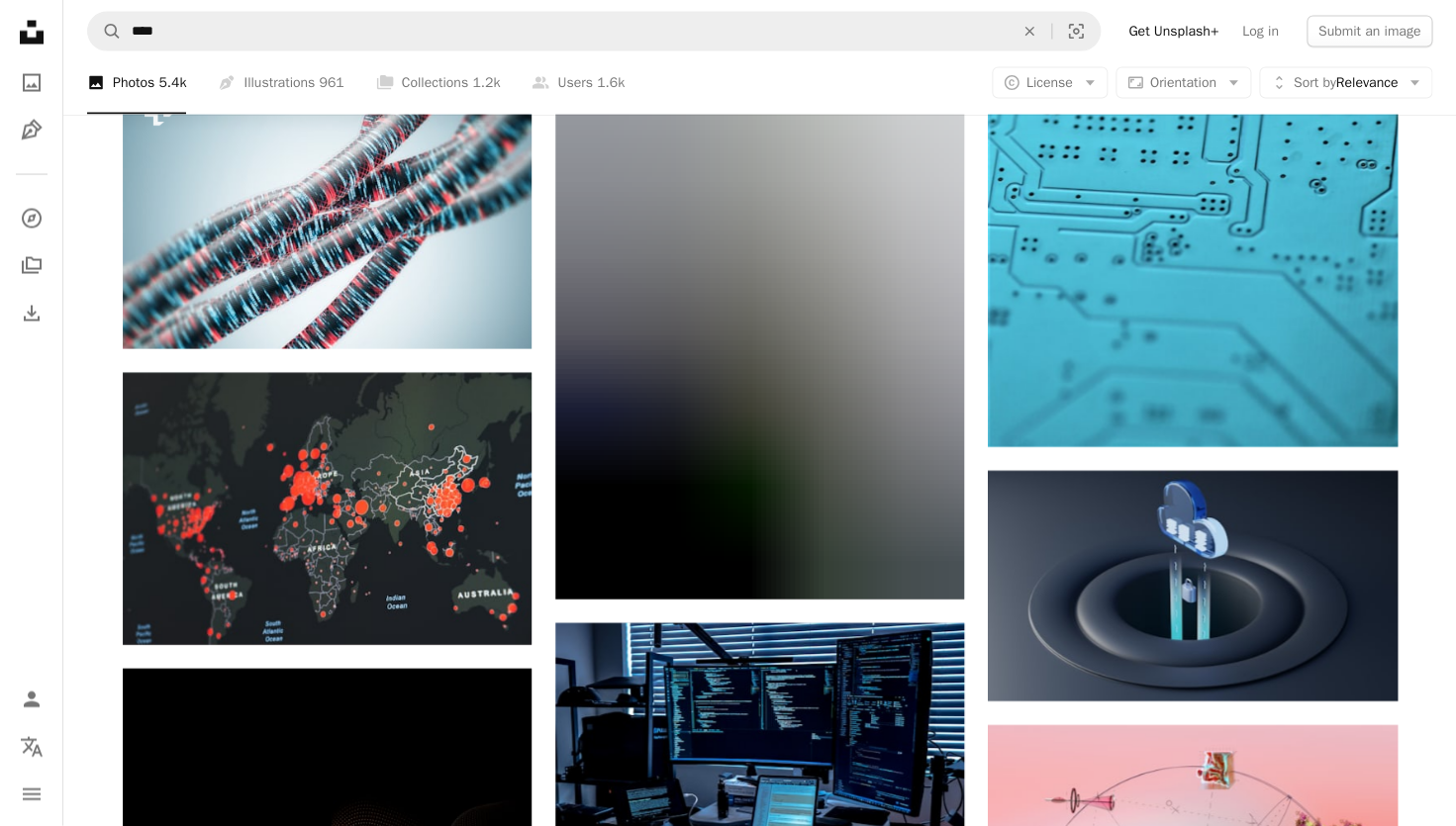 scroll, scrollTop: 36838, scrollLeft: 0, axis: vertical 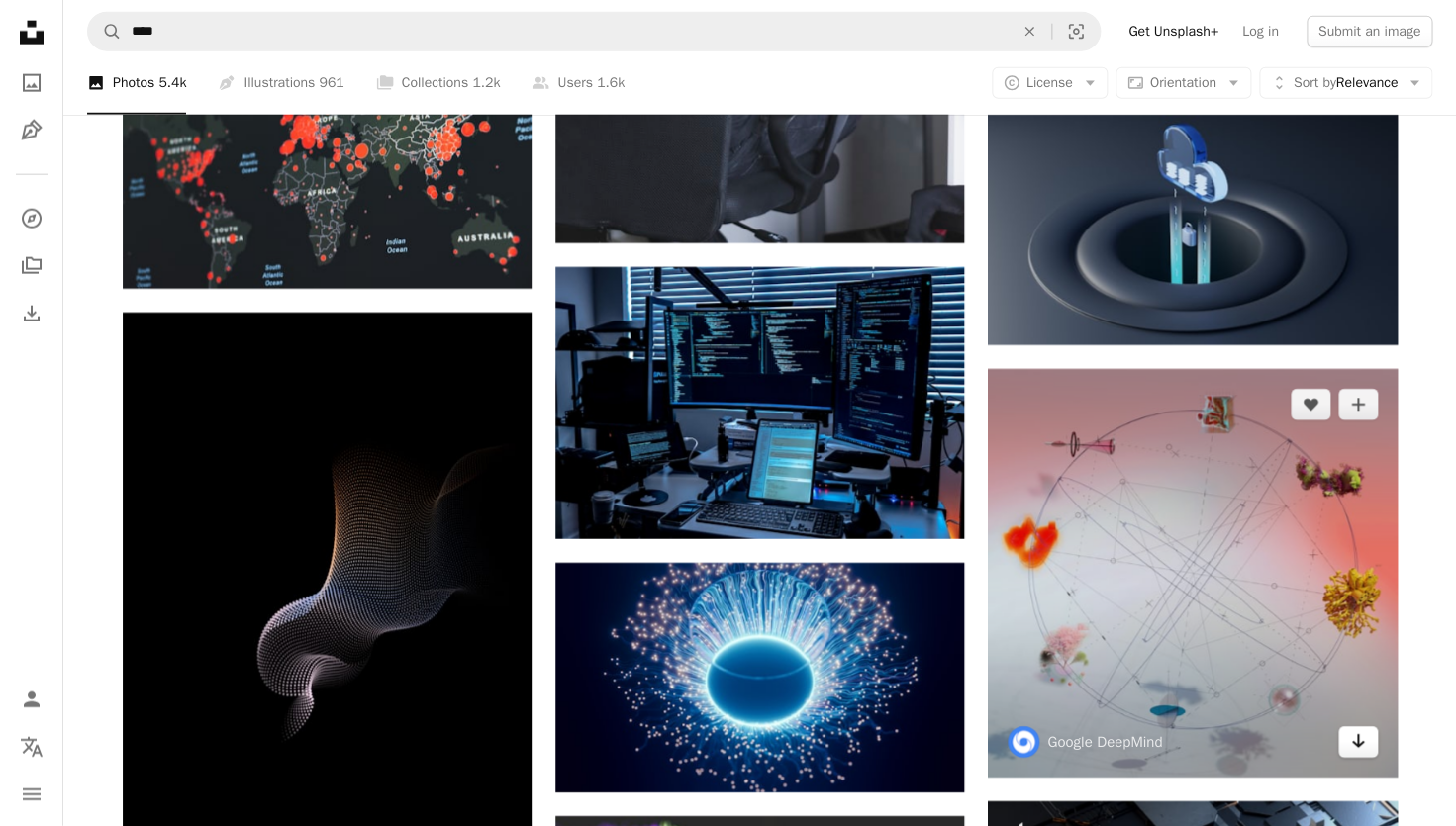 click on "Arrow pointing down" 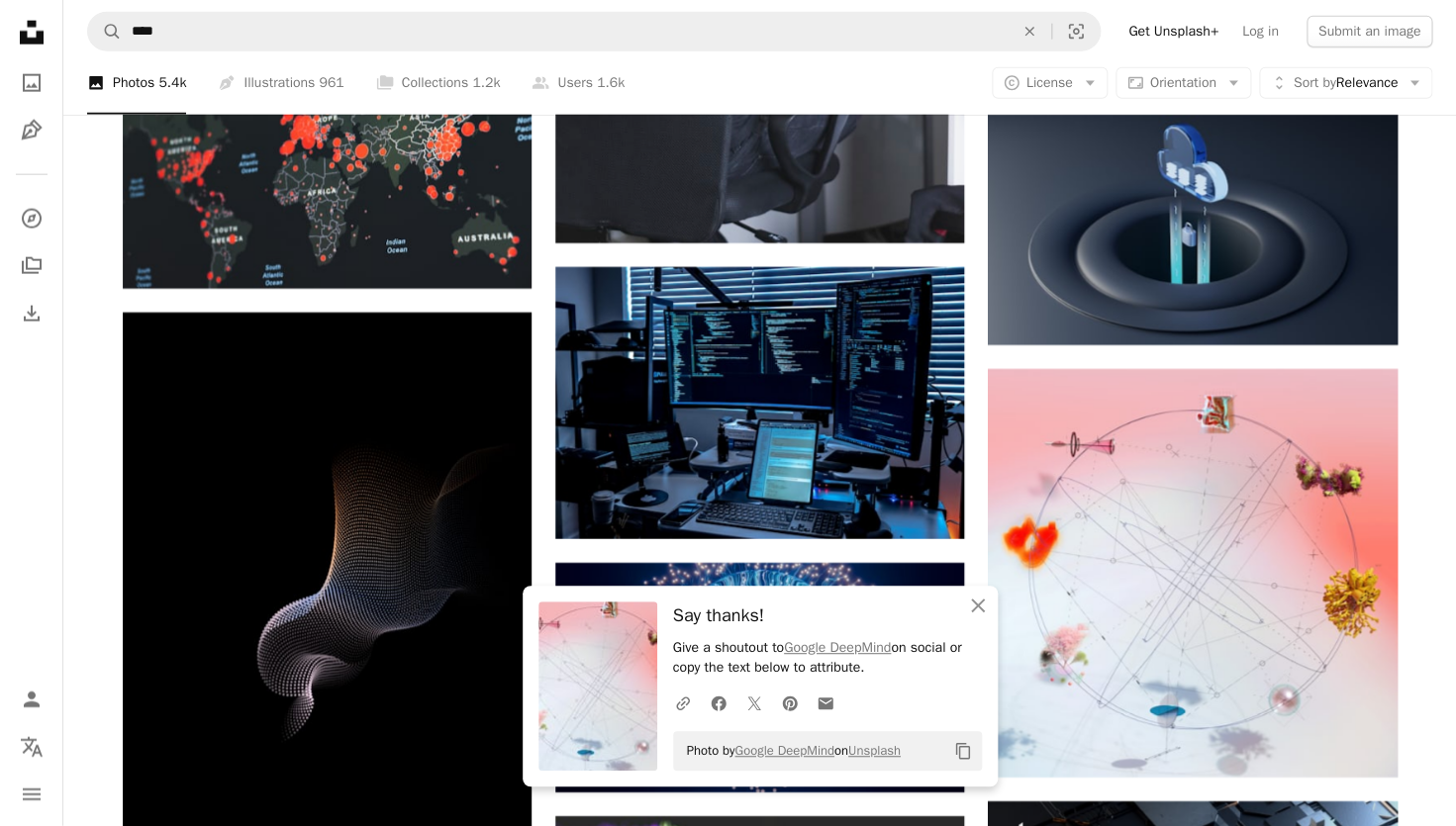 click on "Photo by [FIRST] [LAST]" at bounding box center (760, -15923) 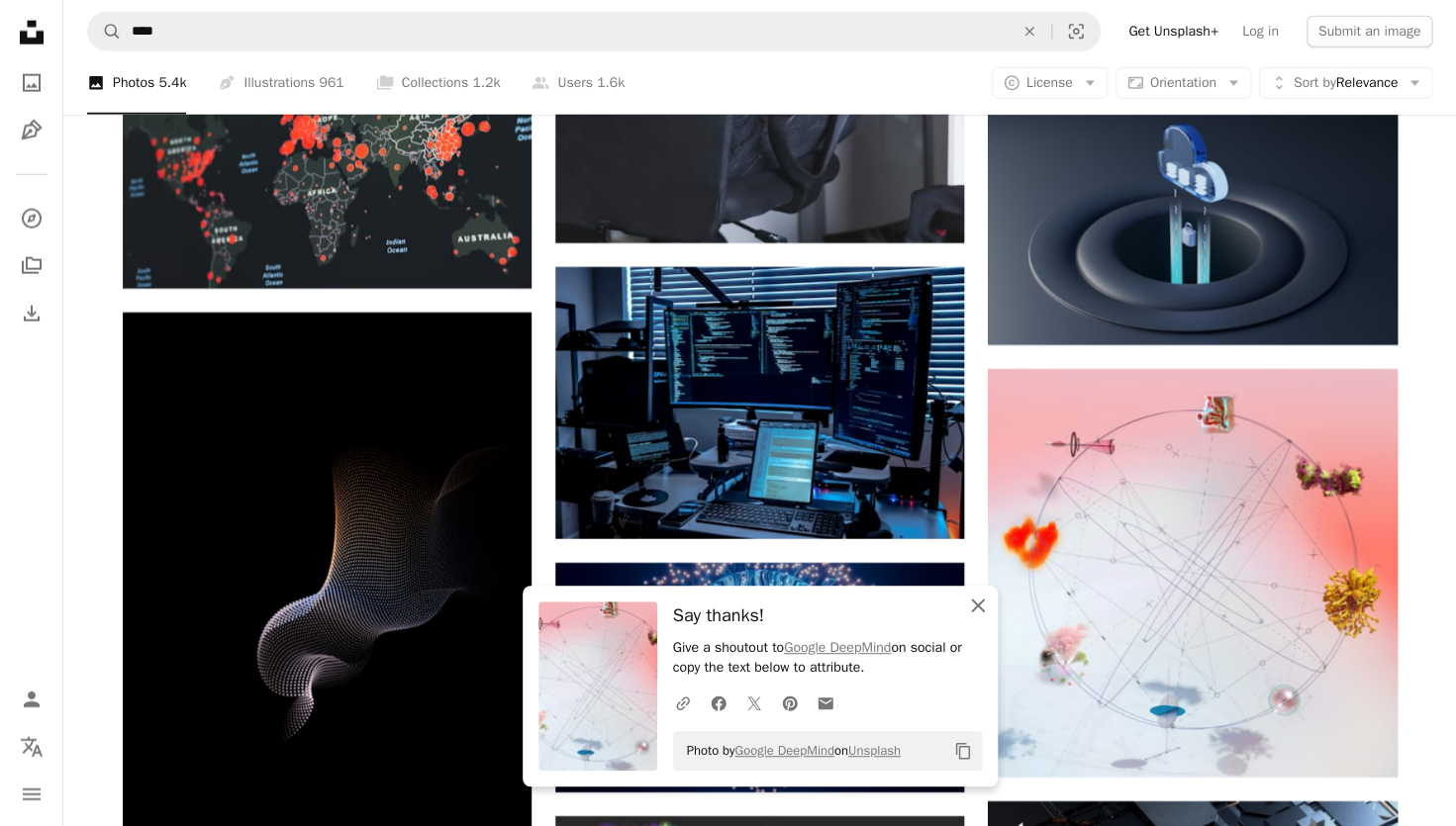 click on "An X shape" 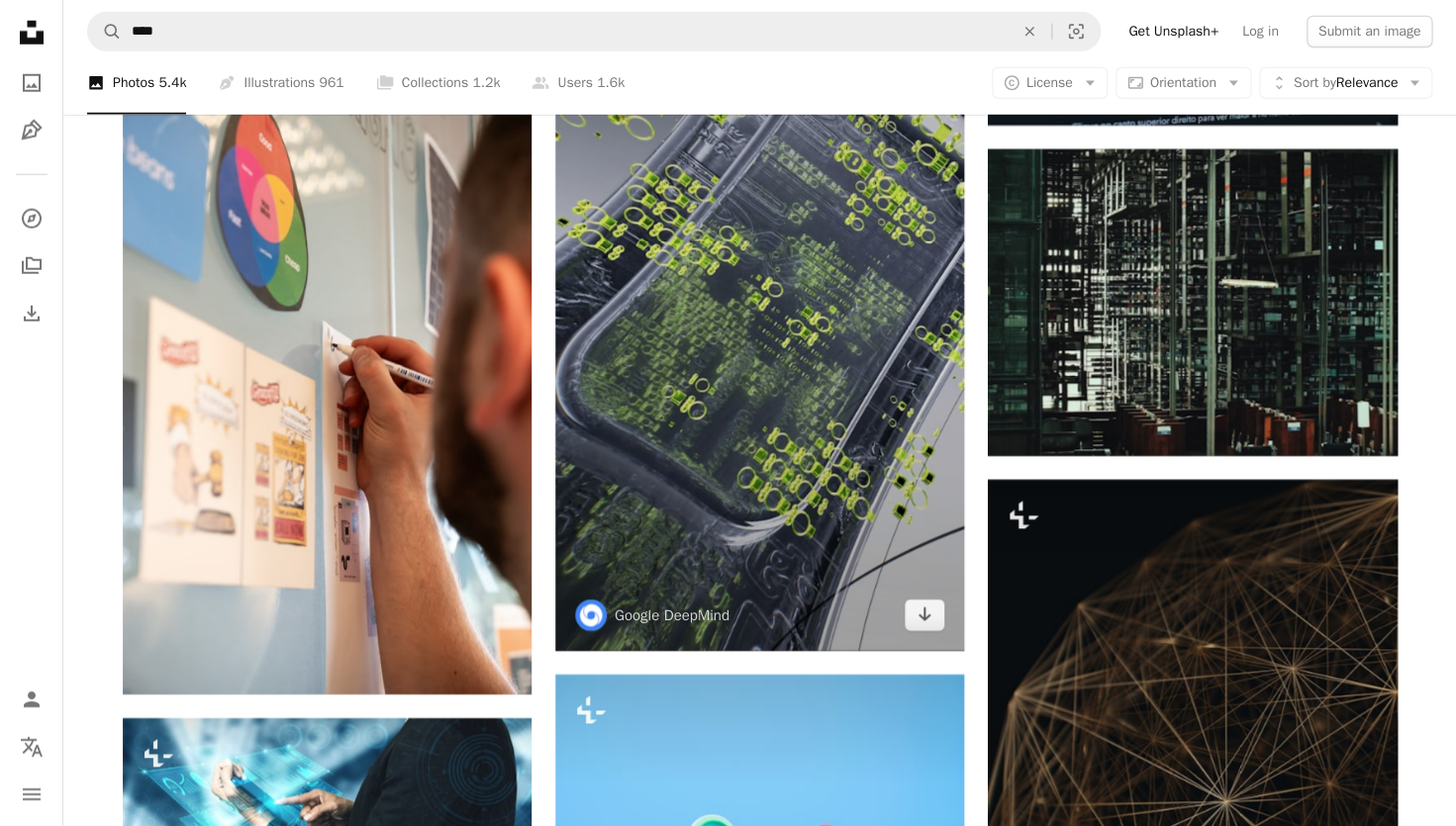 scroll, scrollTop: 45826, scrollLeft: 0, axis: vertical 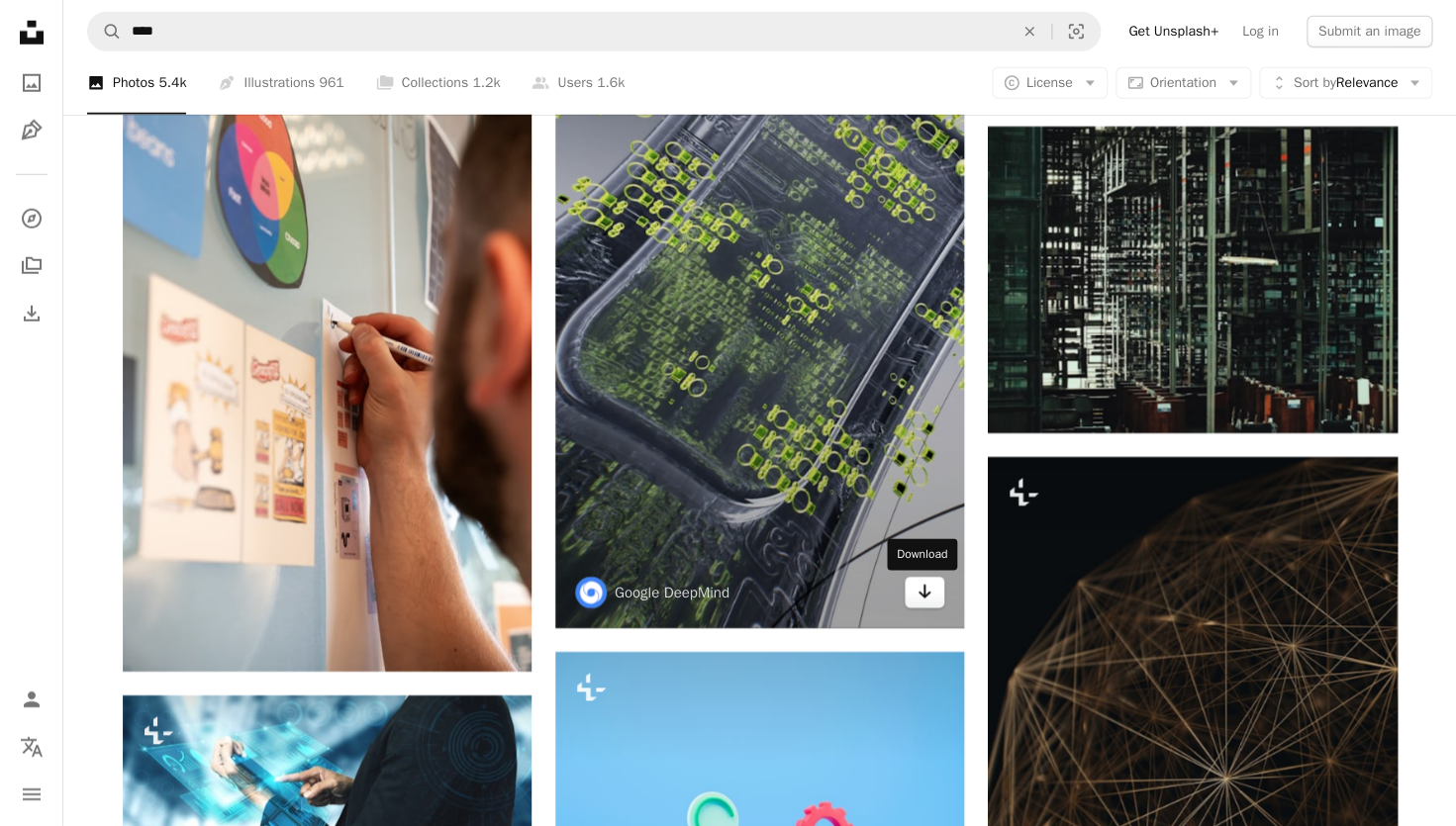 click on "Arrow pointing down" 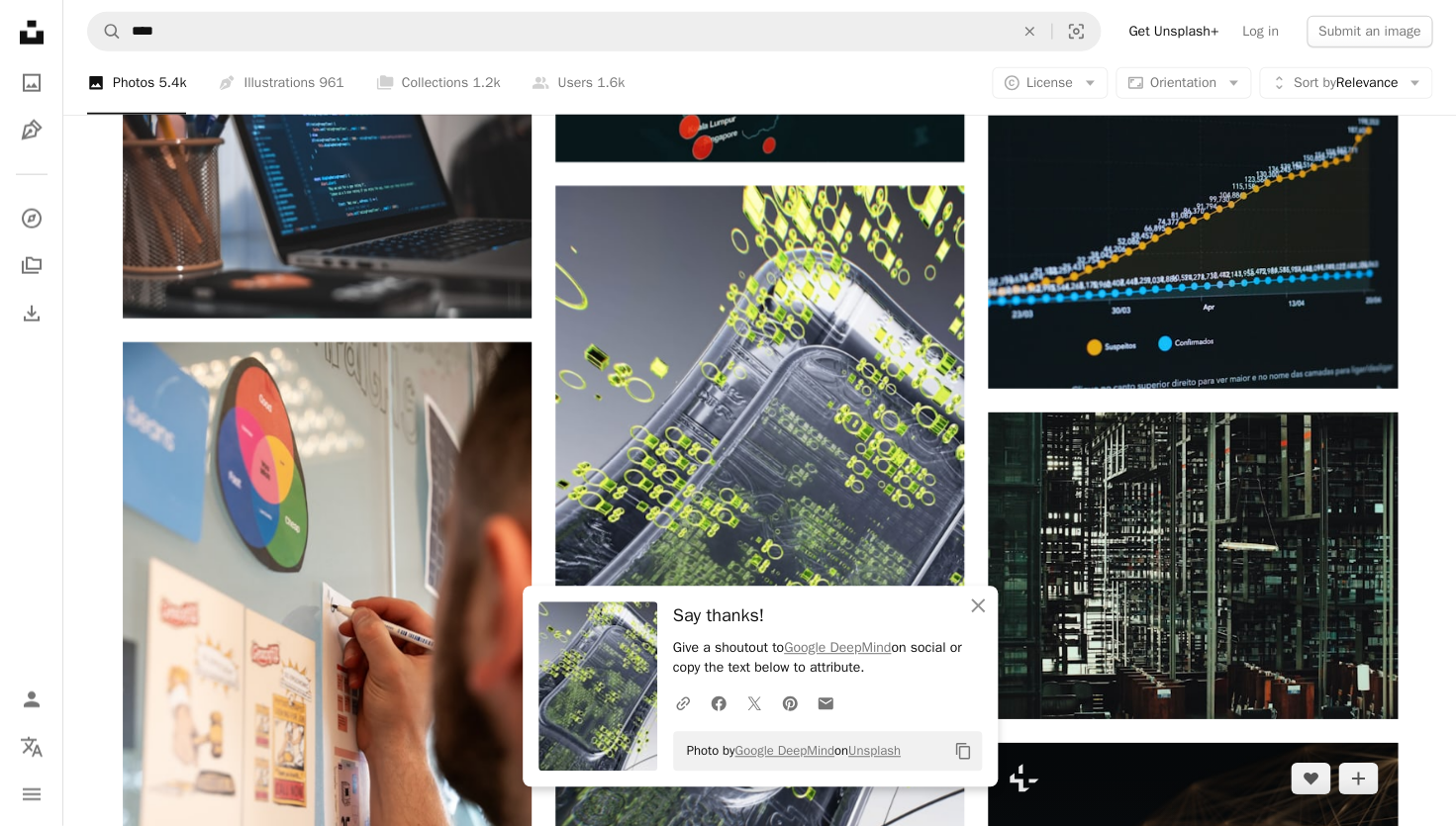 scroll, scrollTop: 45529, scrollLeft: 0, axis: vertical 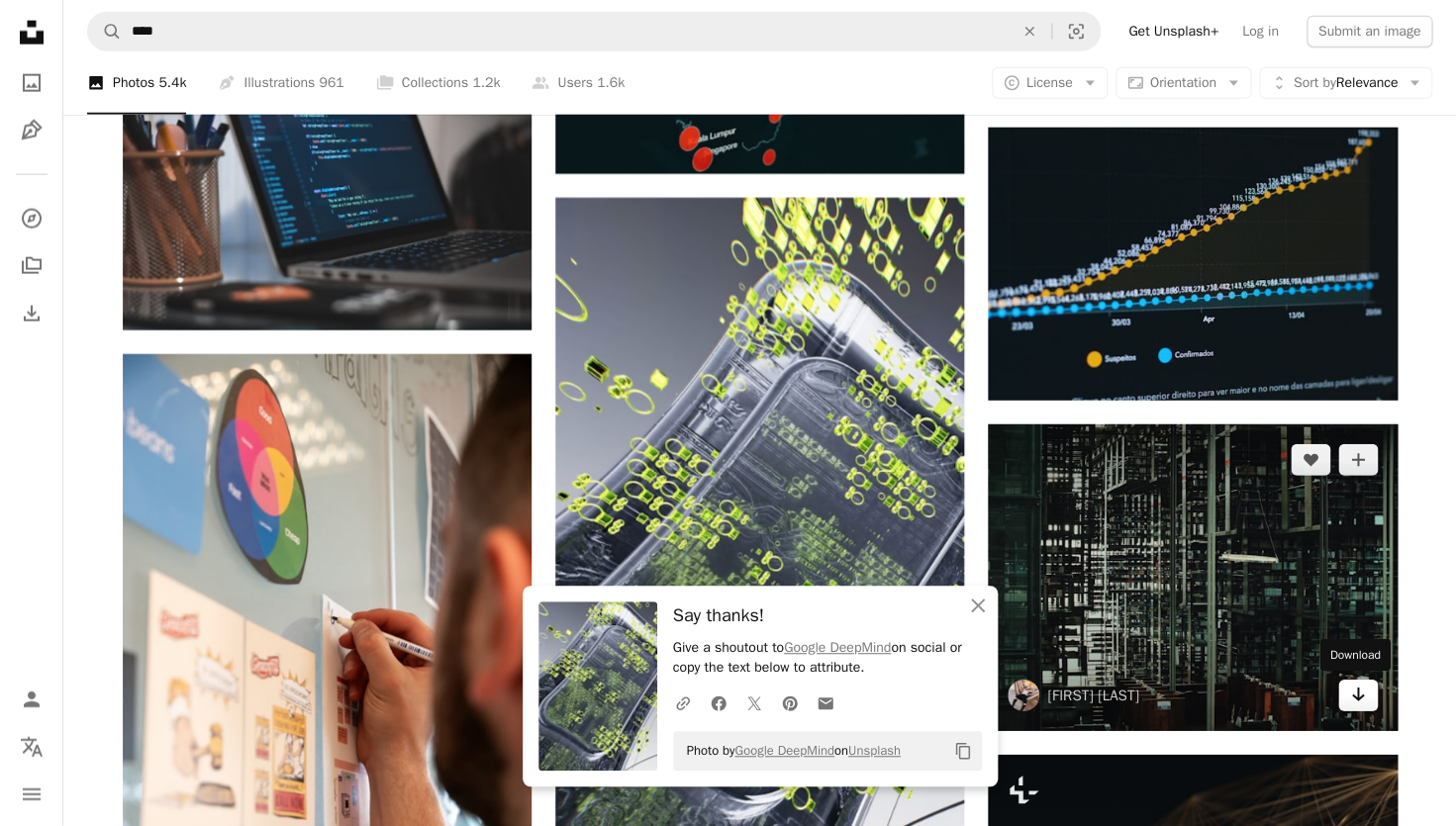 click on "Arrow pointing down" 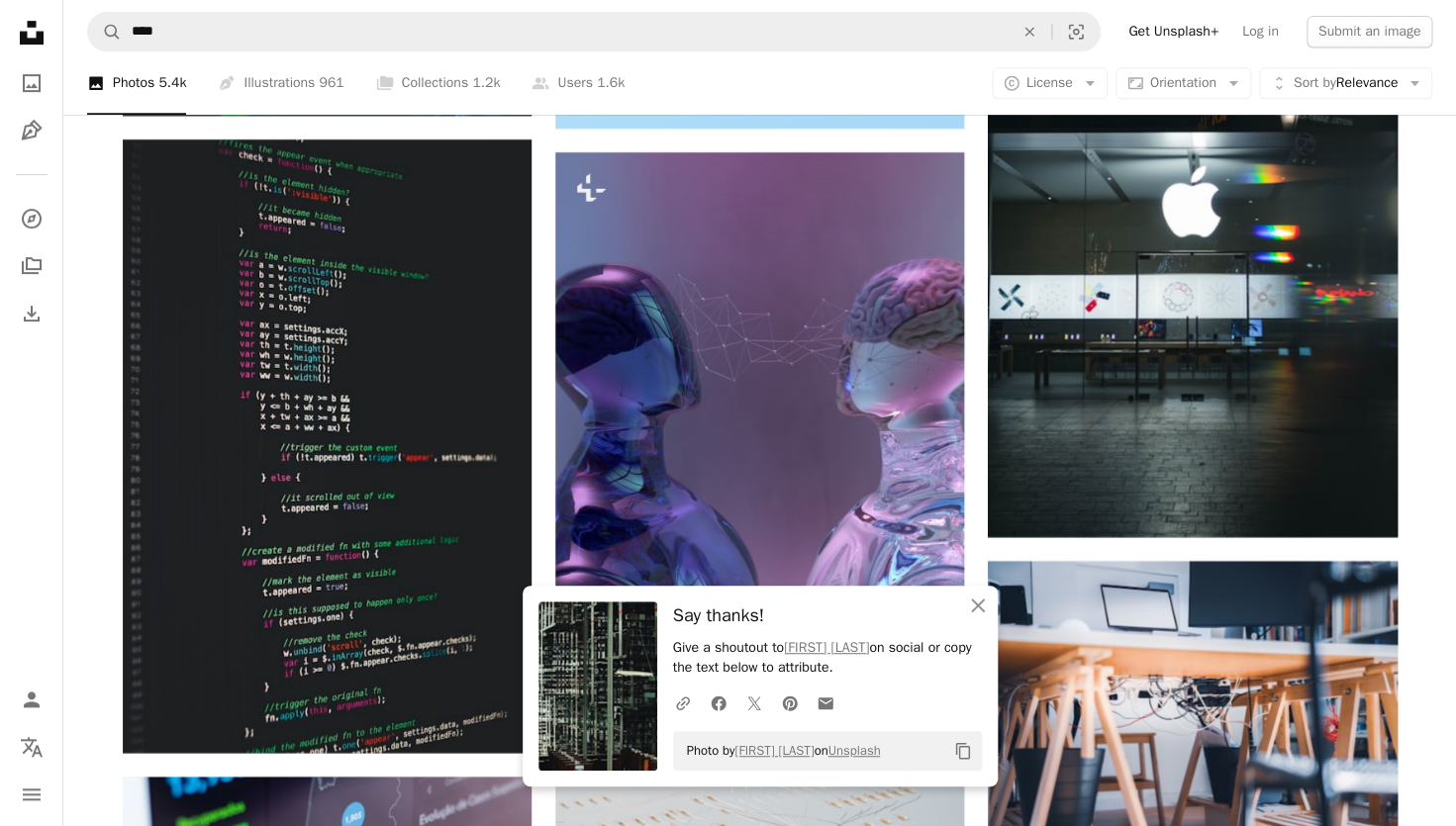 scroll, scrollTop: 47020, scrollLeft: 0, axis: vertical 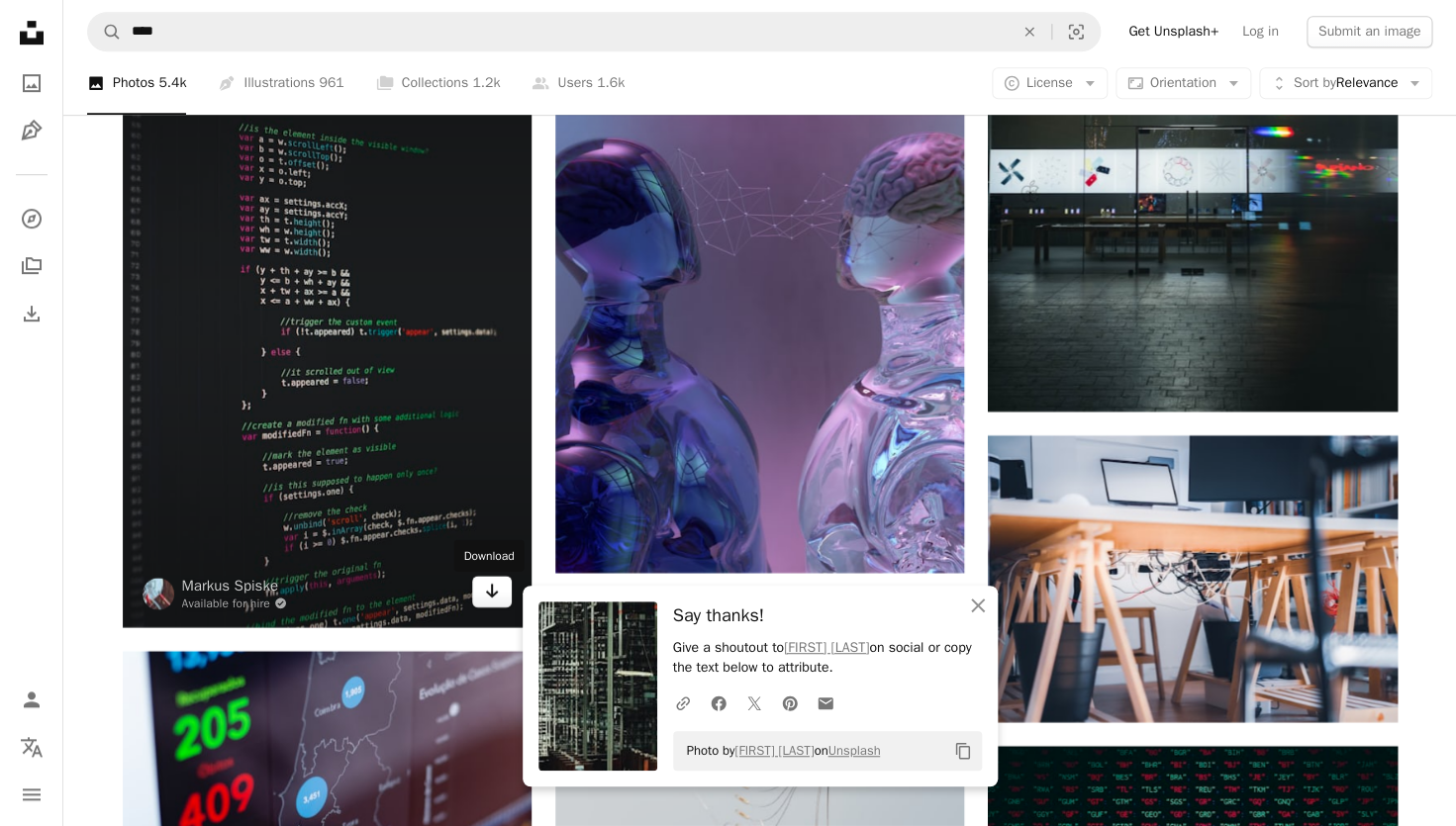 click 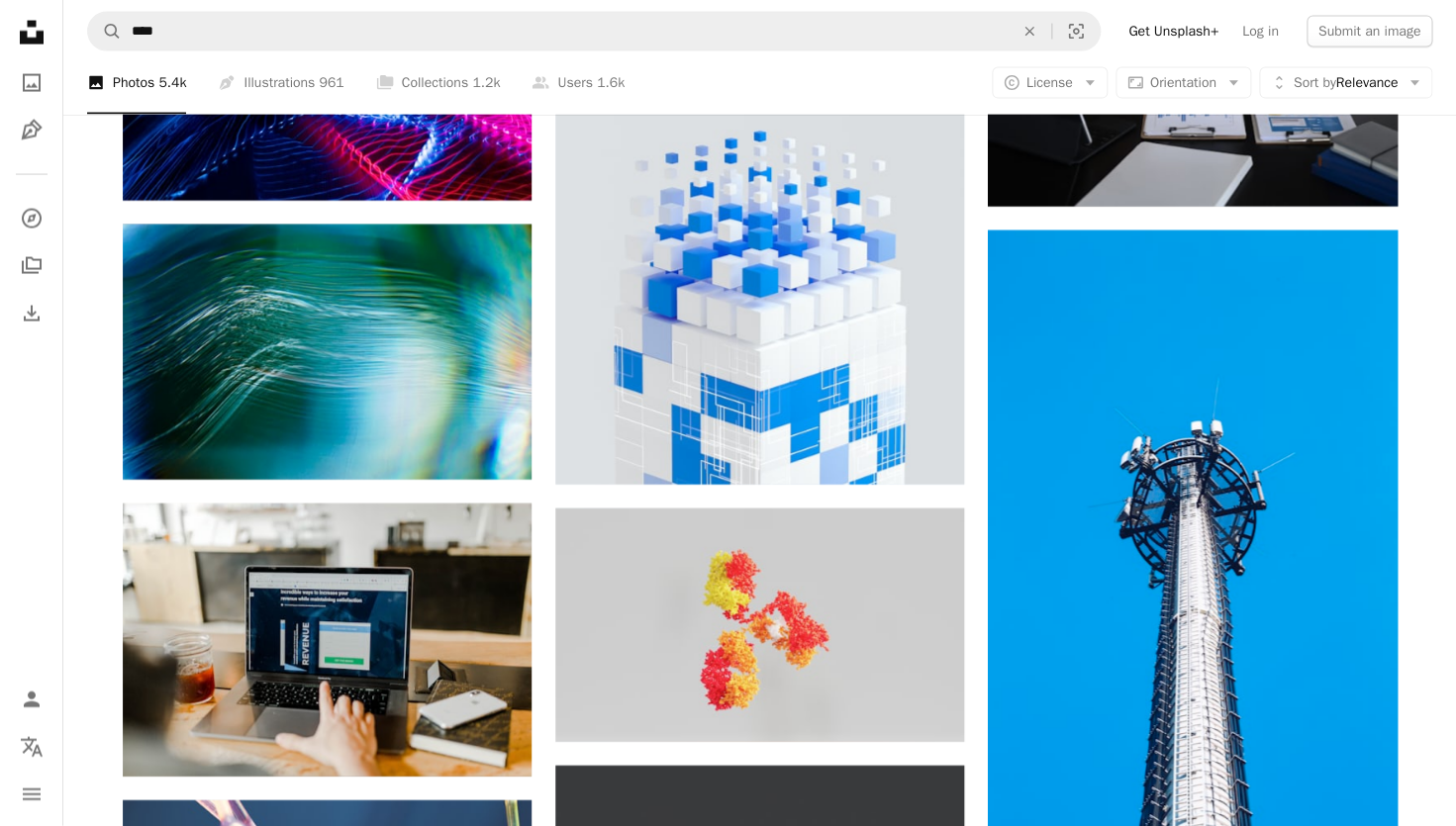 scroll, scrollTop: 51226, scrollLeft: 0, axis: vertical 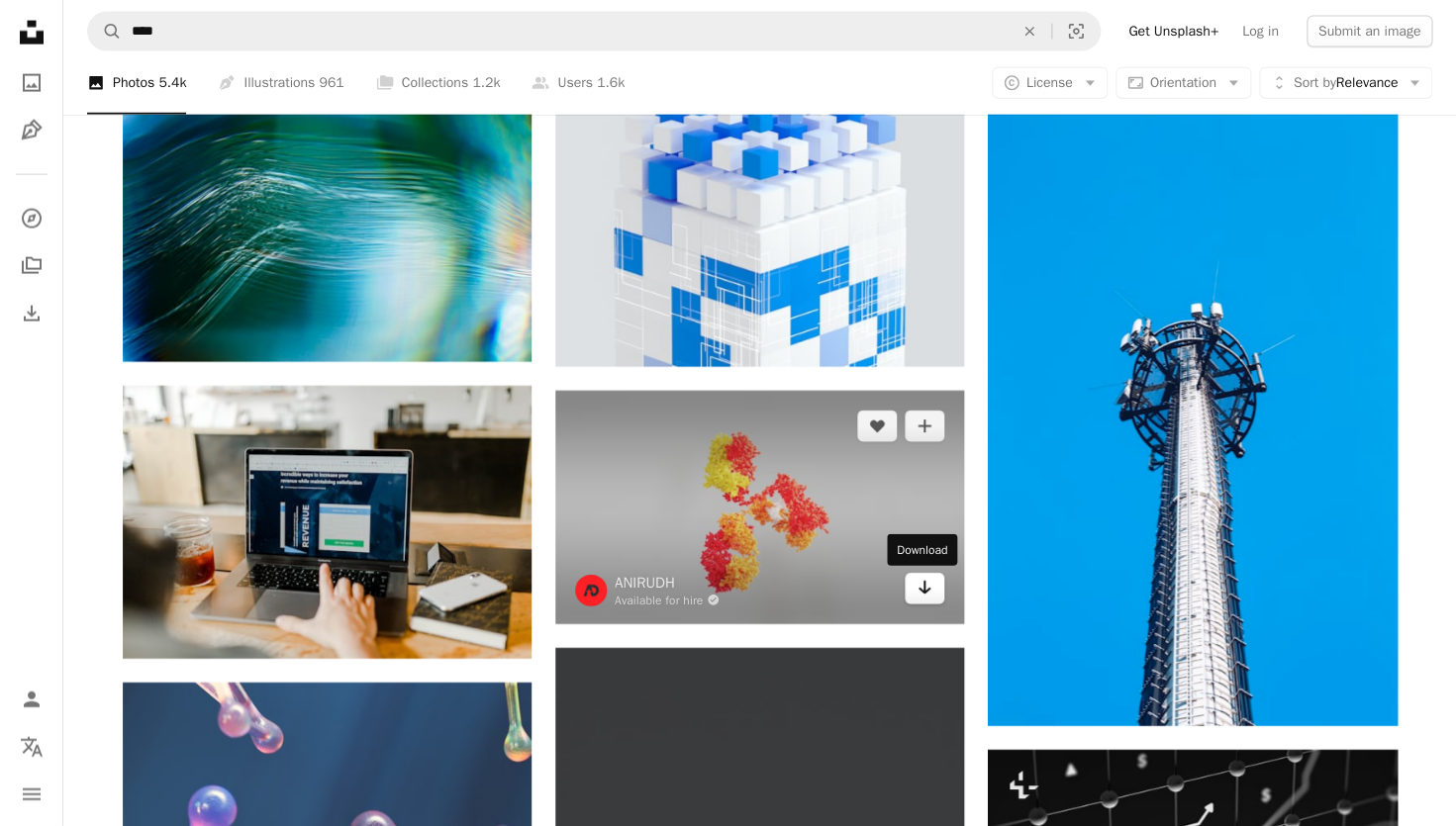 click 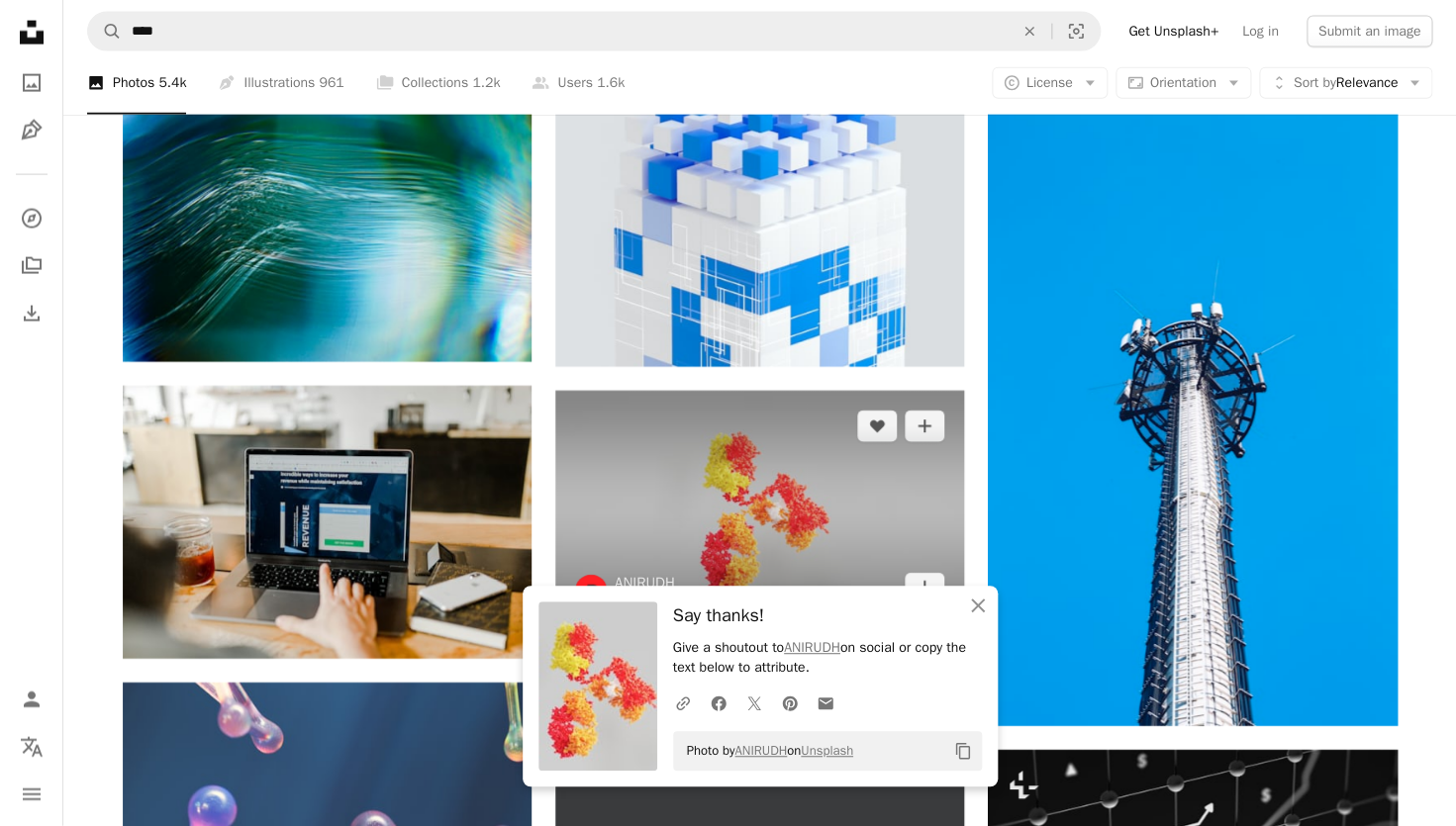 click at bounding box center [759, 507] 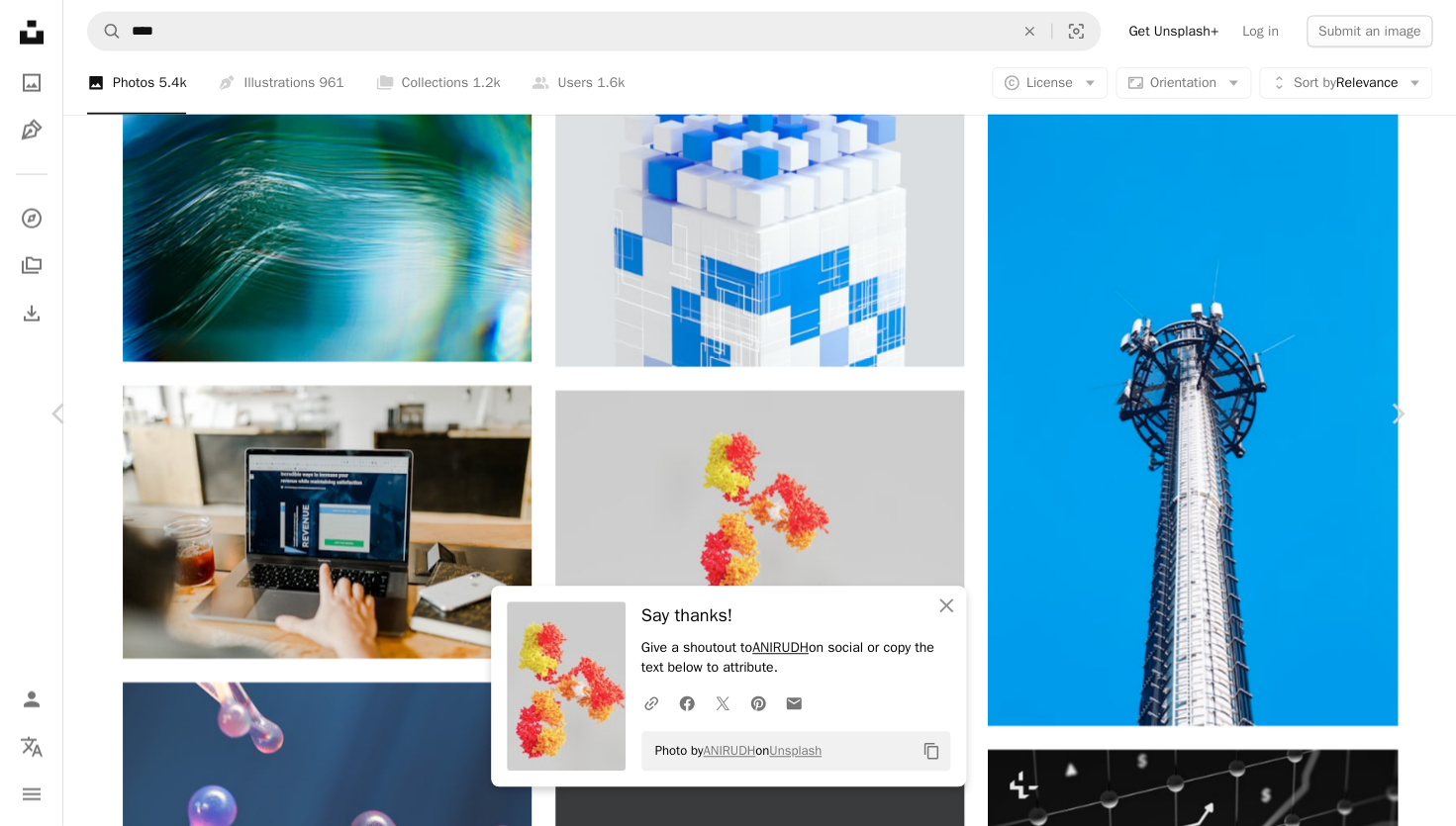 click on "ANIRUDH" at bounding box center [780, 647] 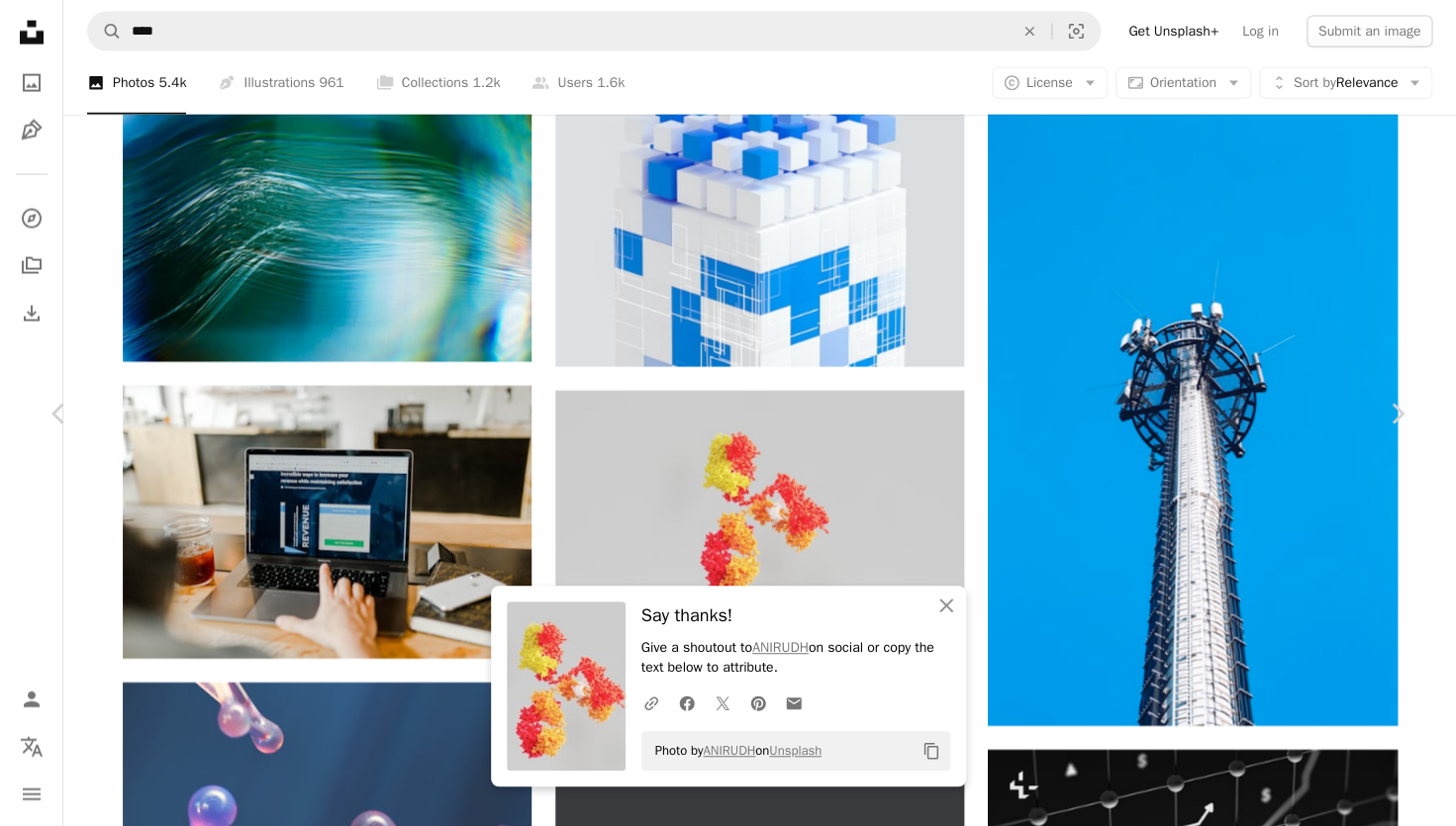 scroll, scrollTop: 139, scrollLeft: 0, axis: vertical 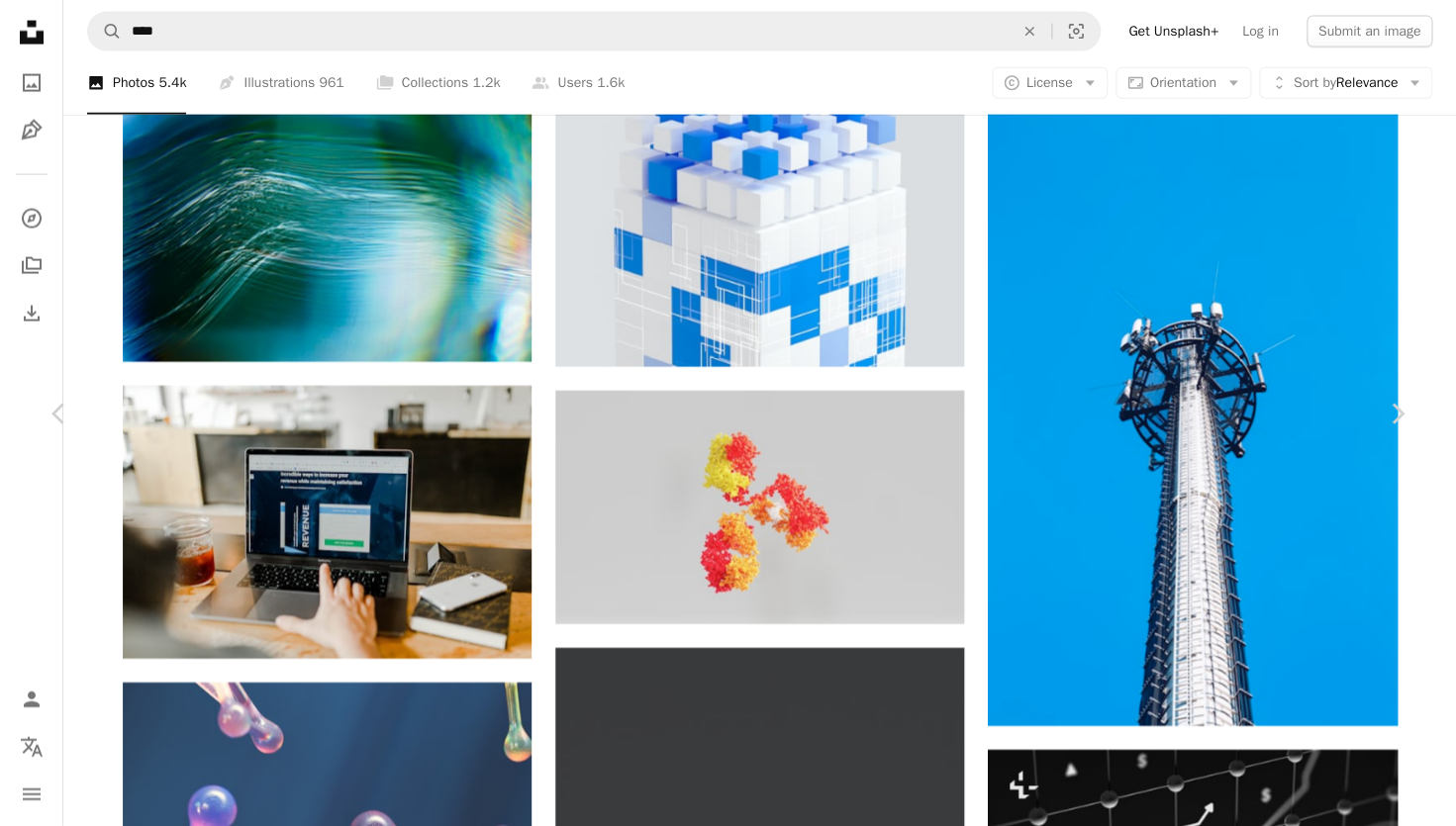 click on "An X shape" at bounding box center (20, 20) 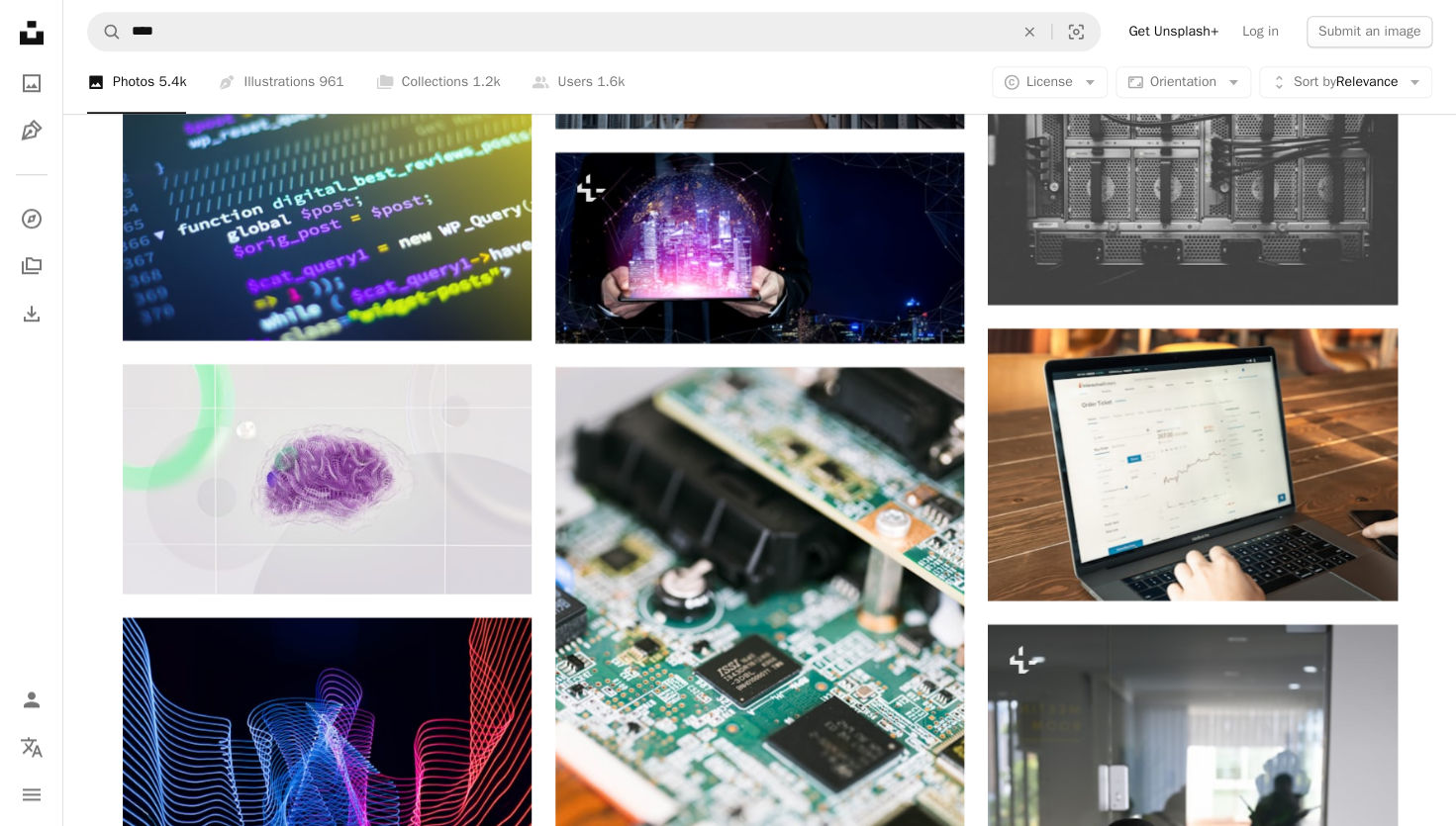 scroll, scrollTop: 48681, scrollLeft: 0, axis: vertical 